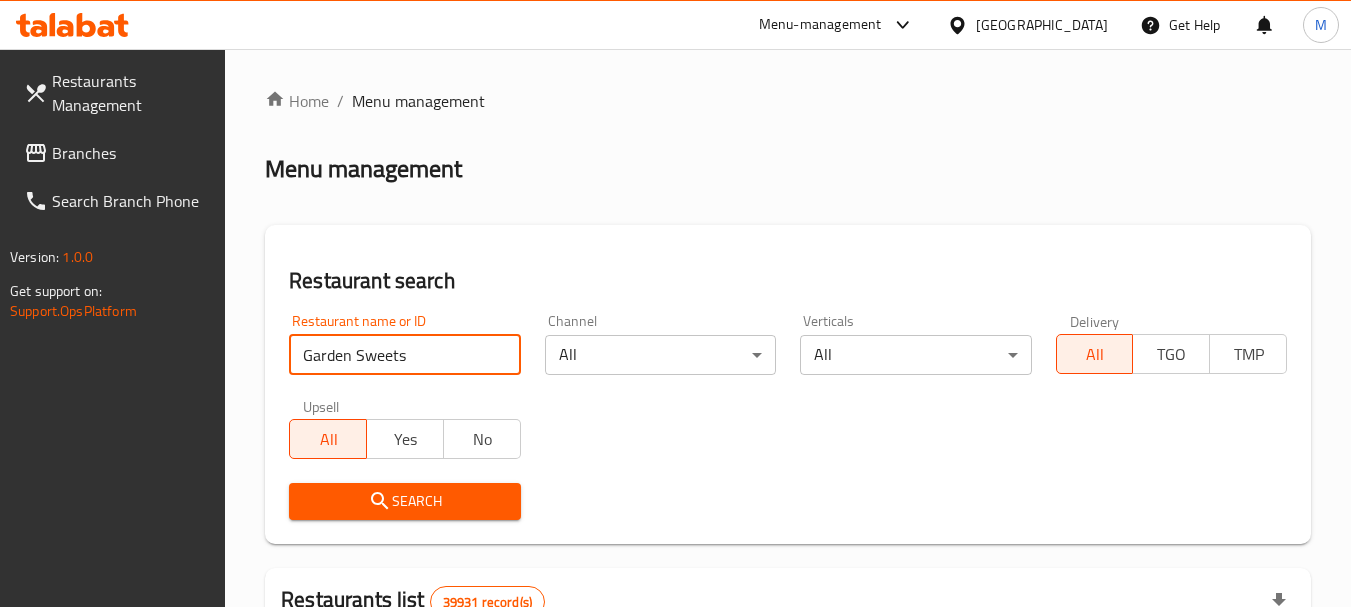 scroll, scrollTop: 0, scrollLeft: 0, axis: both 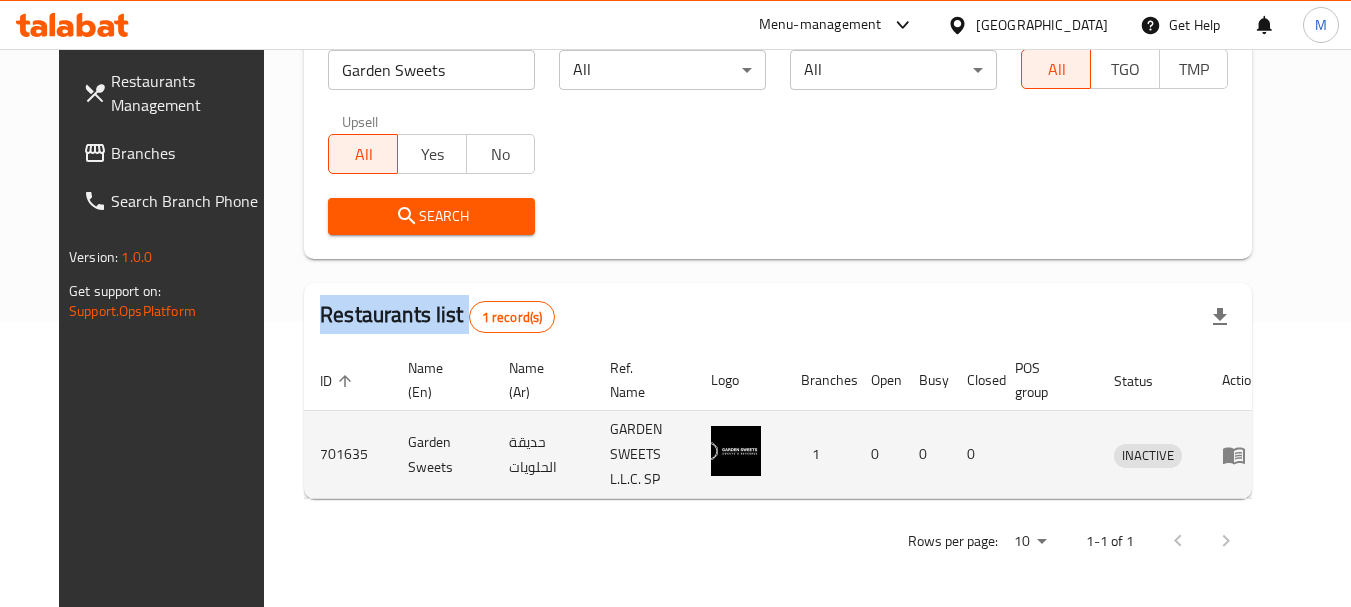 click 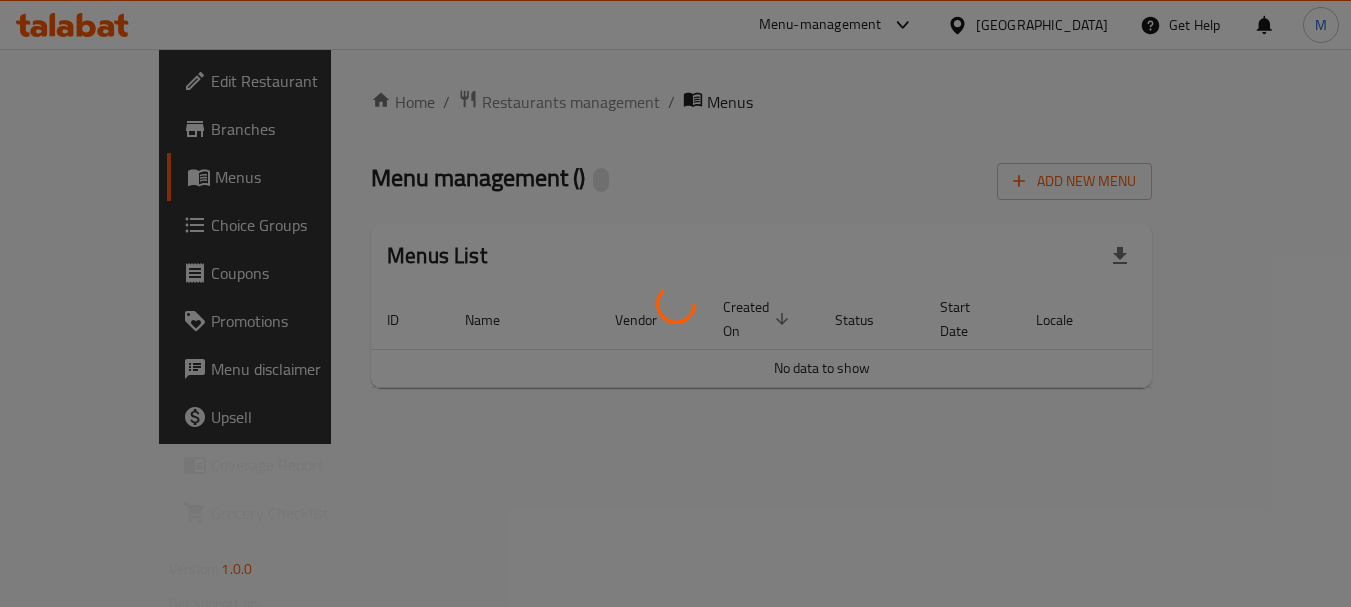 scroll, scrollTop: 0, scrollLeft: 0, axis: both 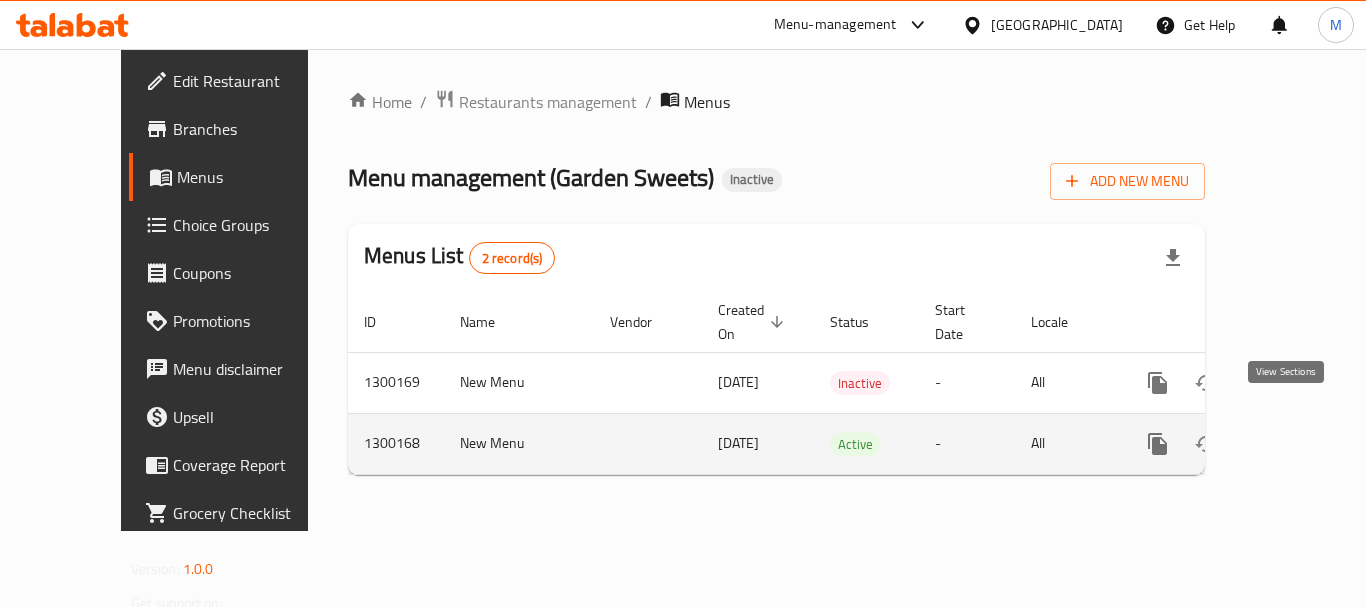 click 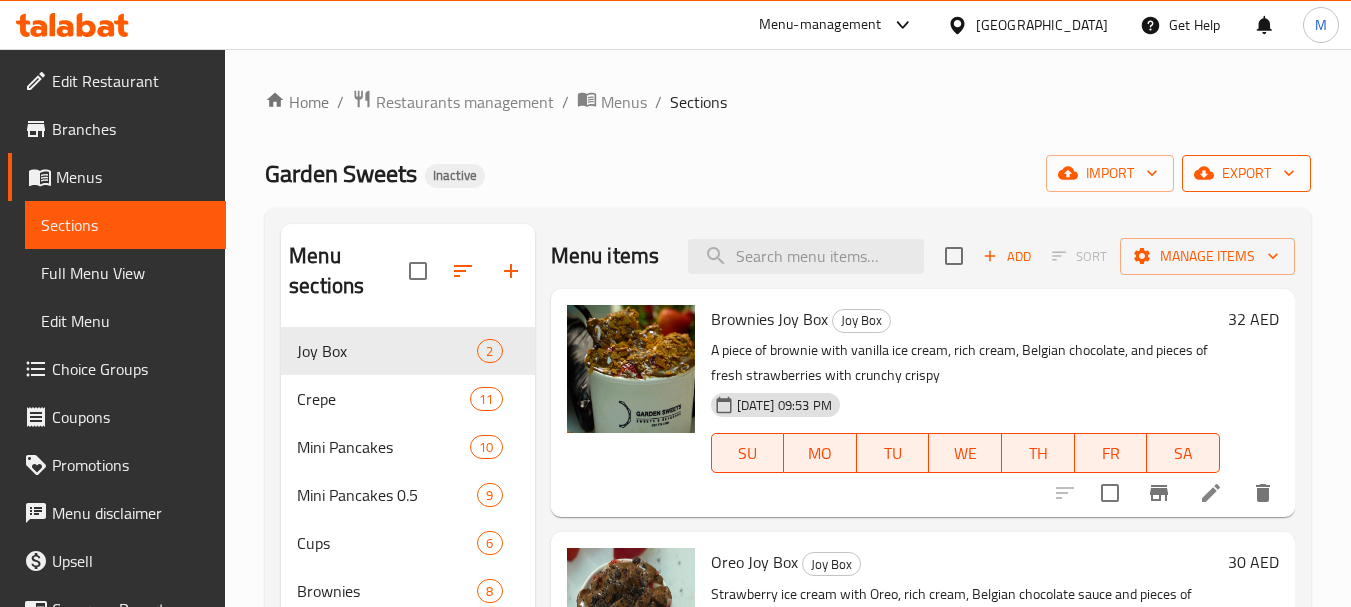 click on "export" at bounding box center (1246, 173) 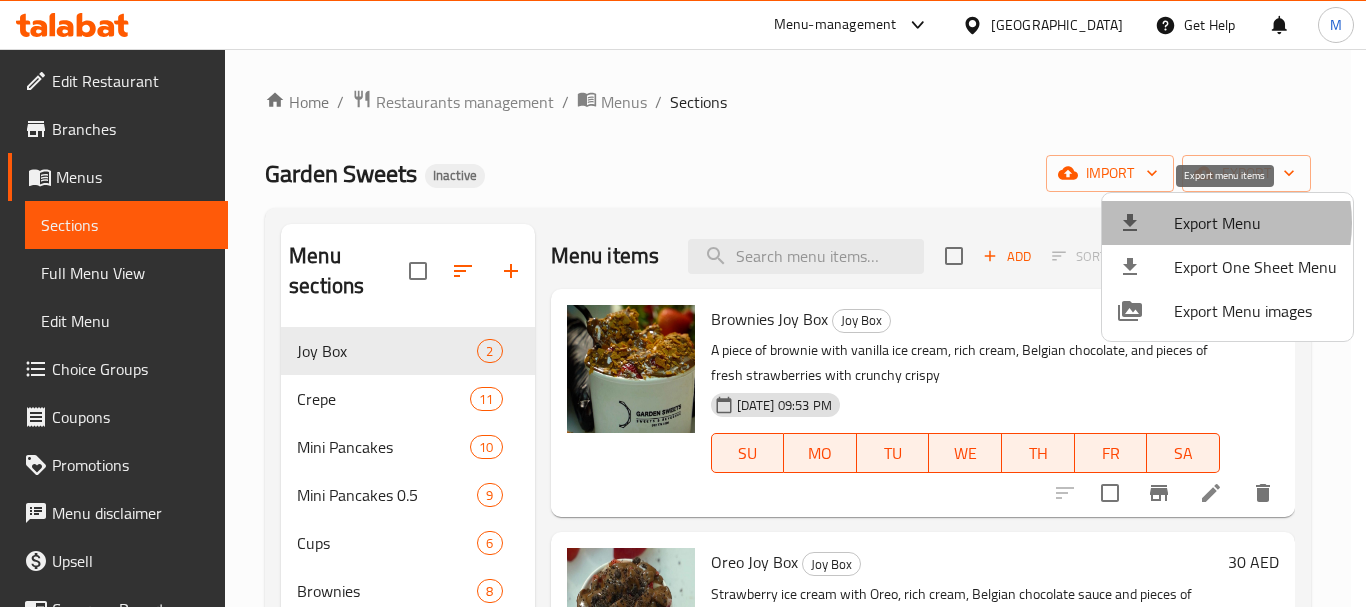 click on "Export Menu" at bounding box center [1255, 223] 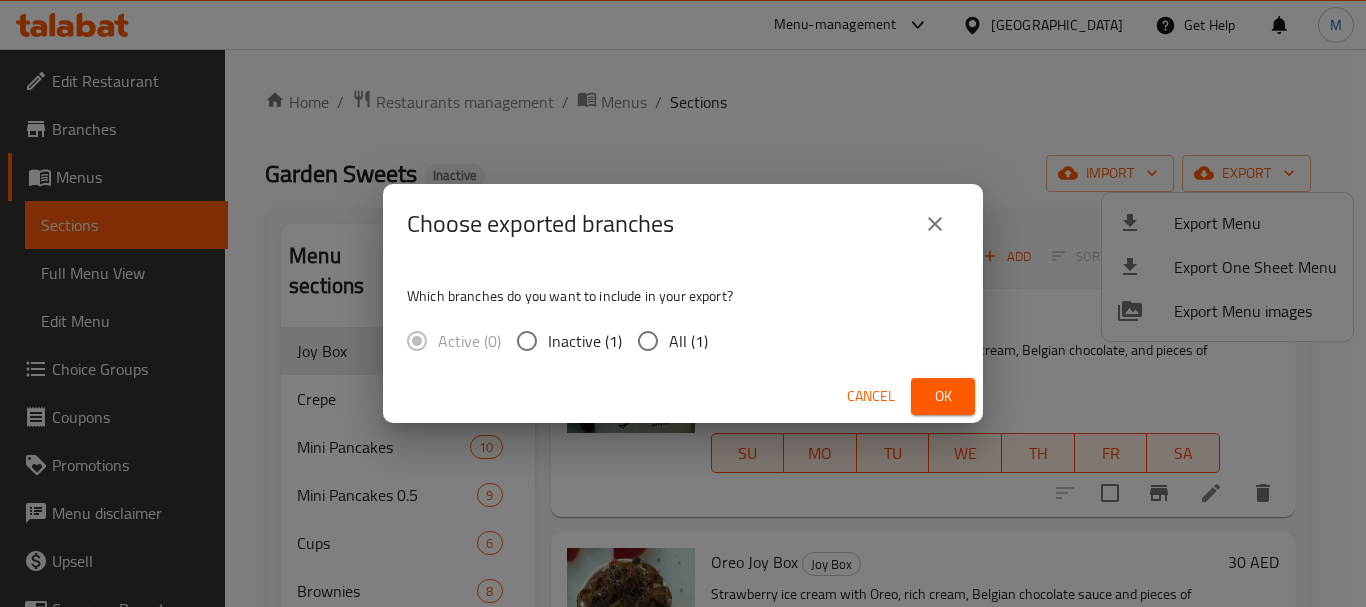 click on "All (1)" at bounding box center (688, 341) 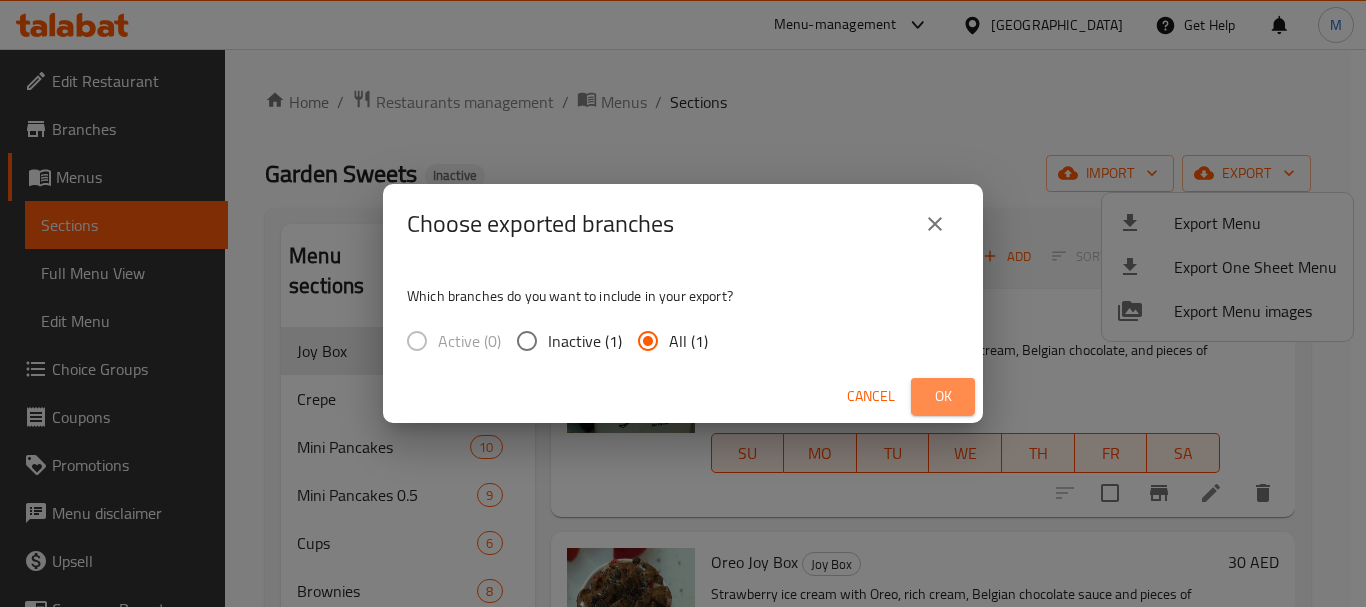 click on "Ok" at bounding box center [943, 396] 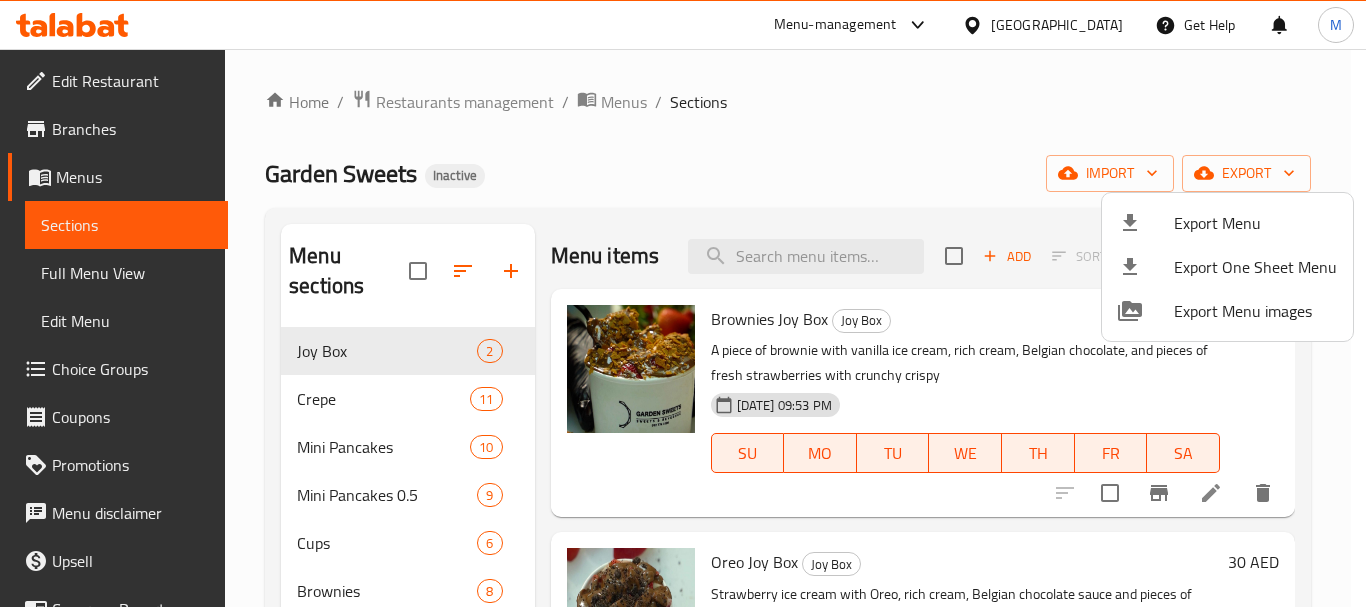 click at bounding box center (683, 303) 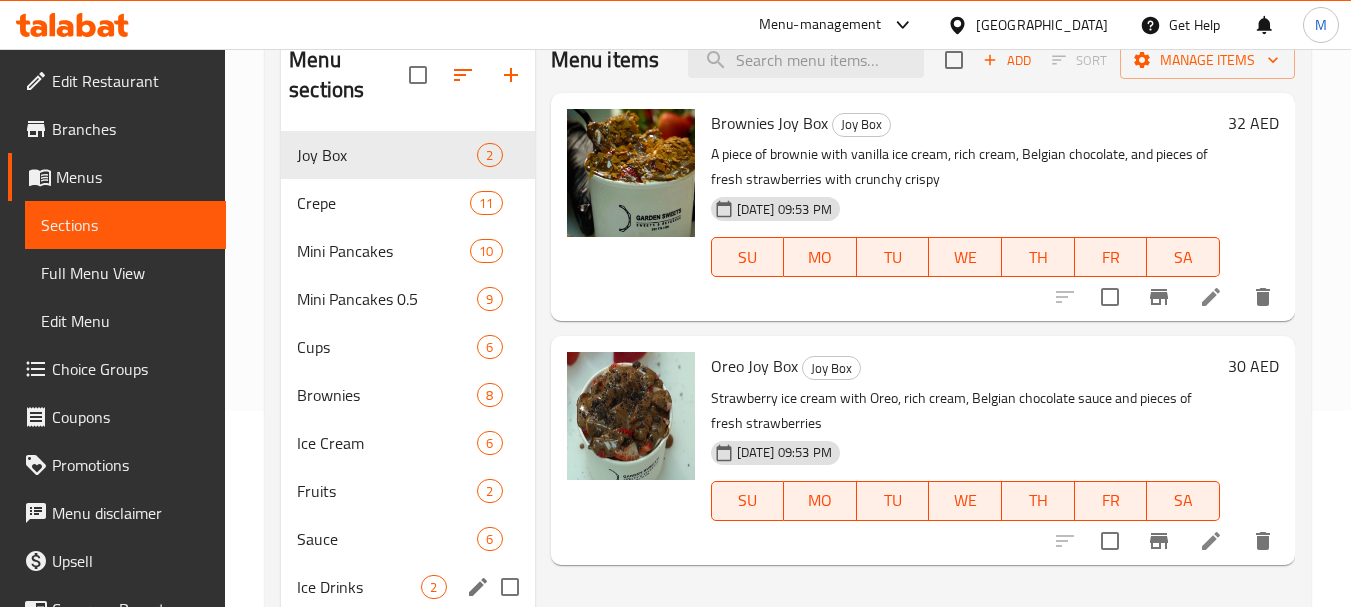 scroll, scrollTop: 200, scrollLeft: 0, axis: vertical 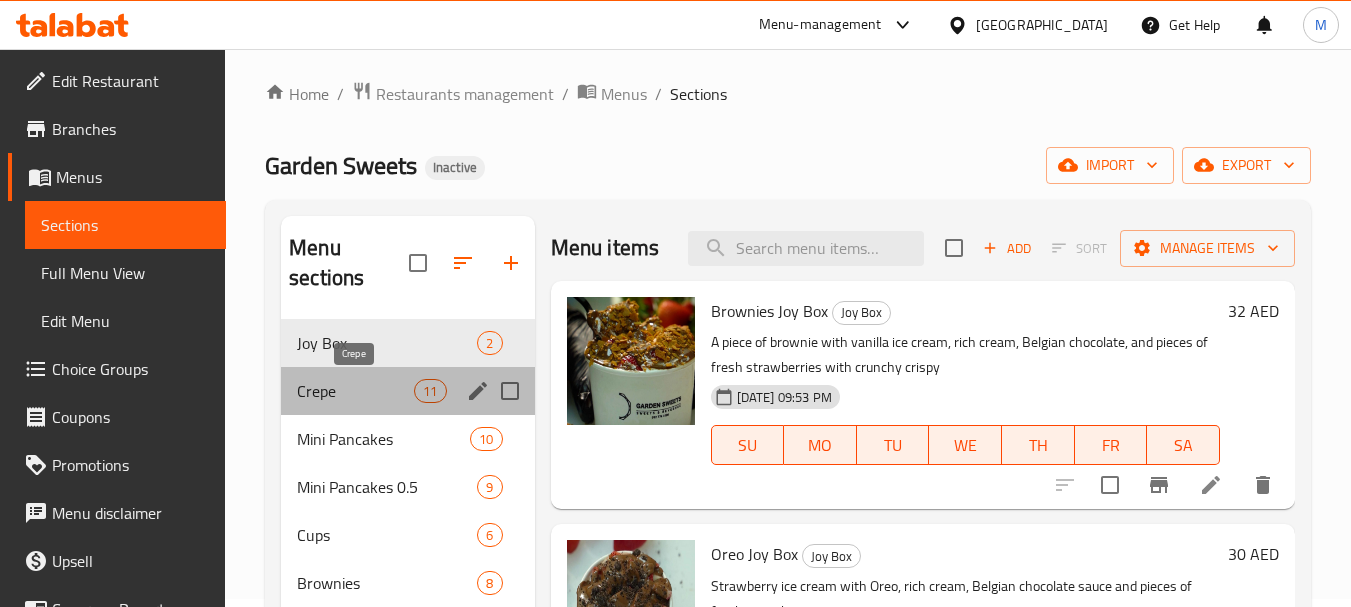 click on "Crepe" at bounding box center (355, 391) 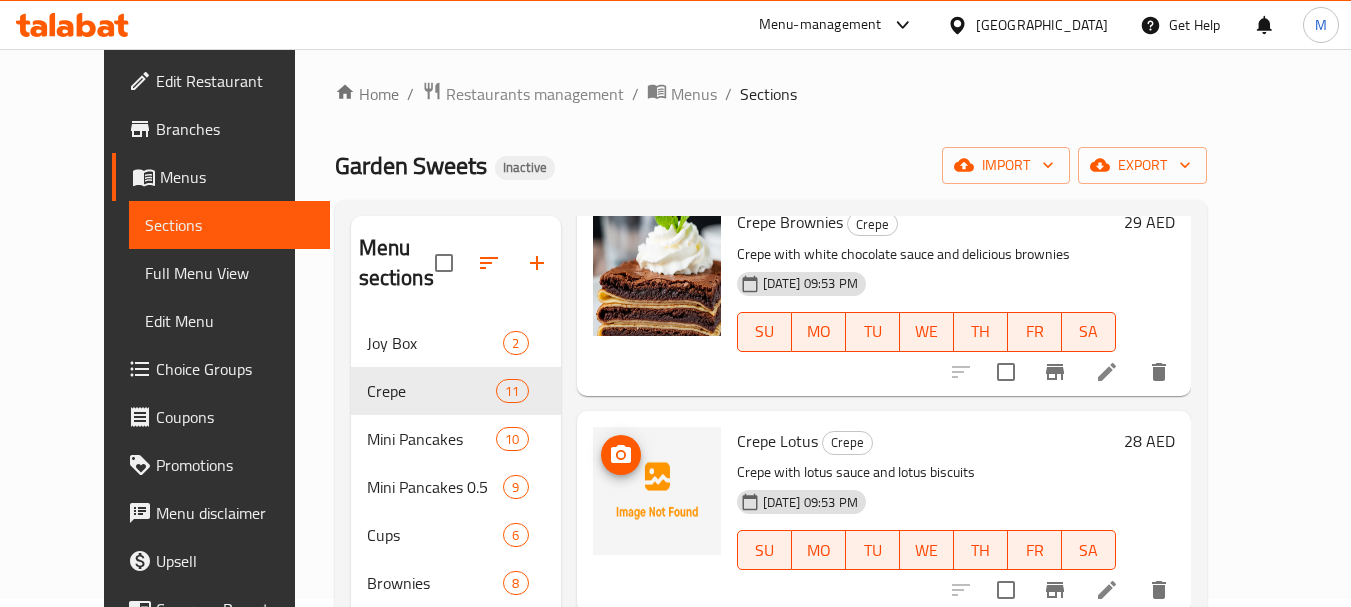 scroll, scrollTop: 1748, scrollLeft: 0, axis: vertical 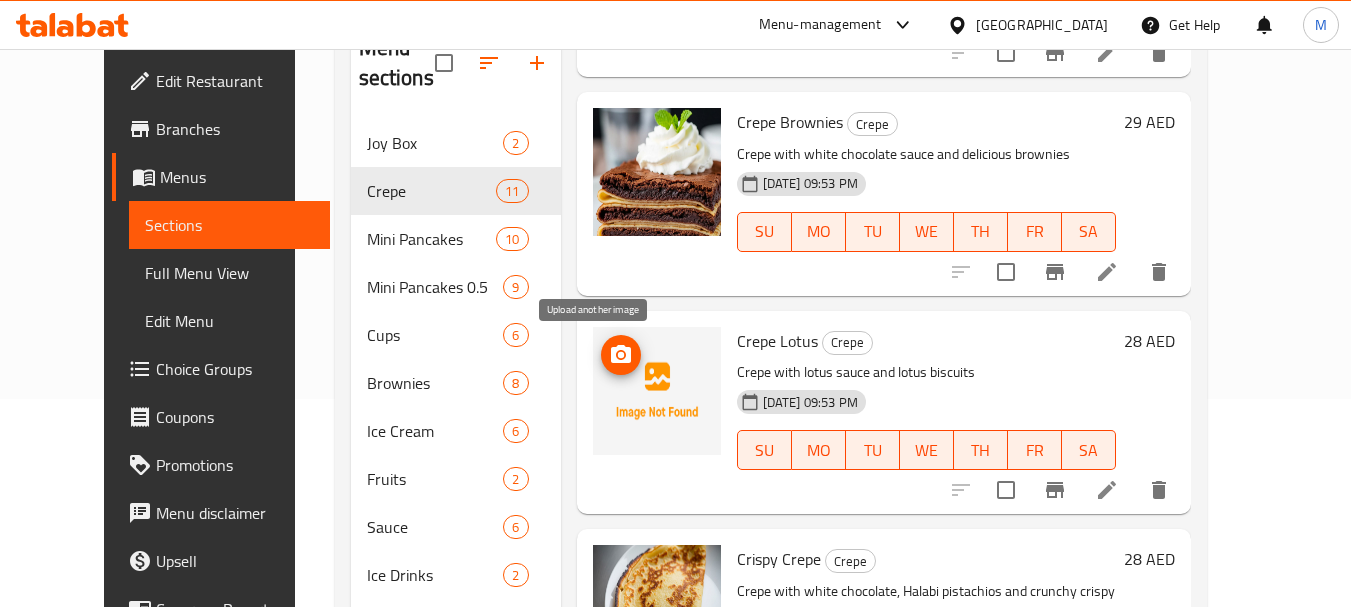 click at bounding box center [621, 355] 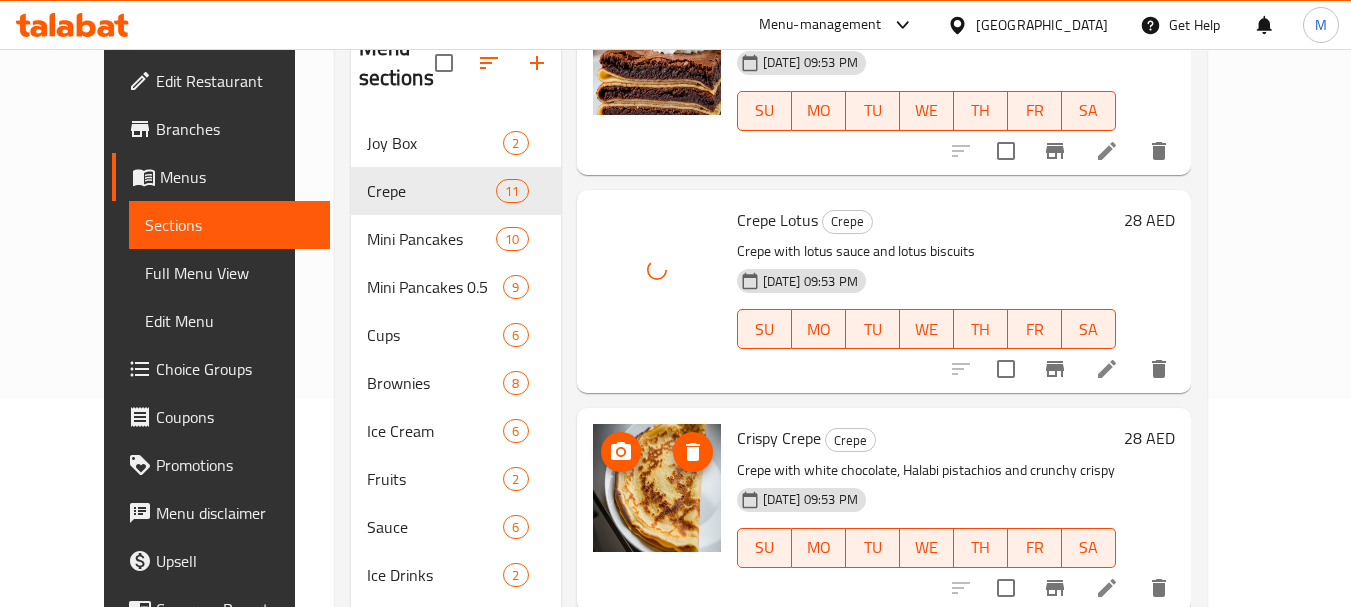scroll, scrollTop: 1748, scrollLeft: 0, axis: vertical 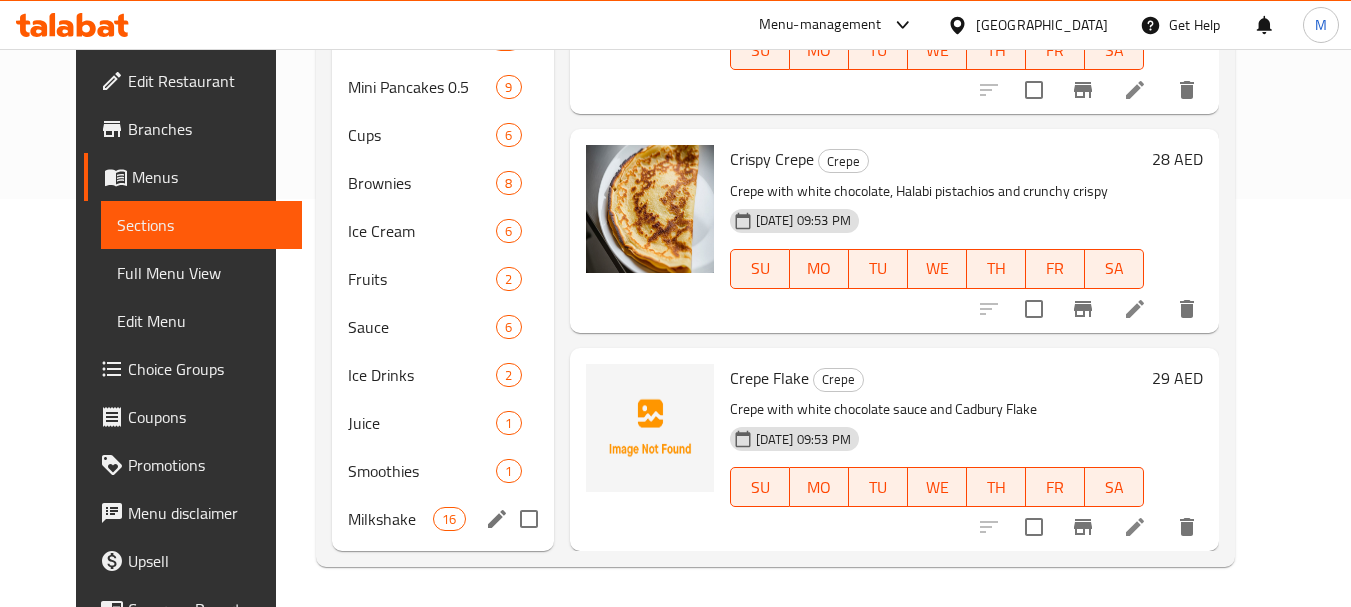 click on "Milkshake 16" at bounding box center (443, 519) 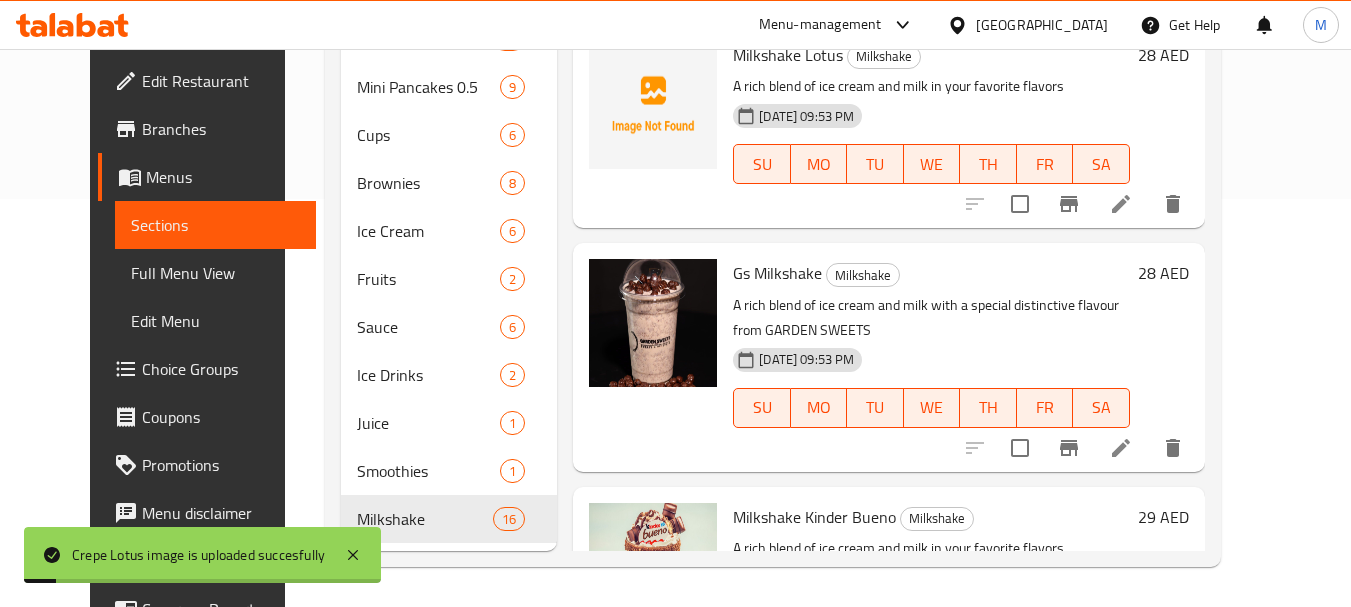 scroll, scrollTop: 0, scrollLeft: 0, axis: both 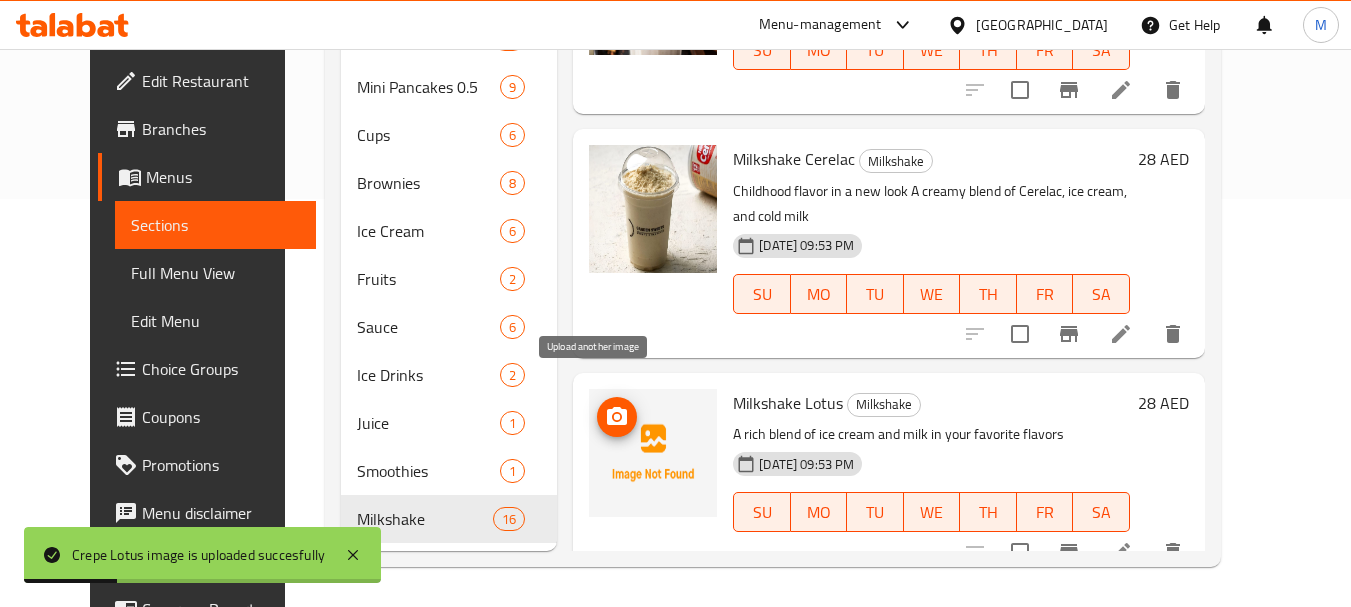 click 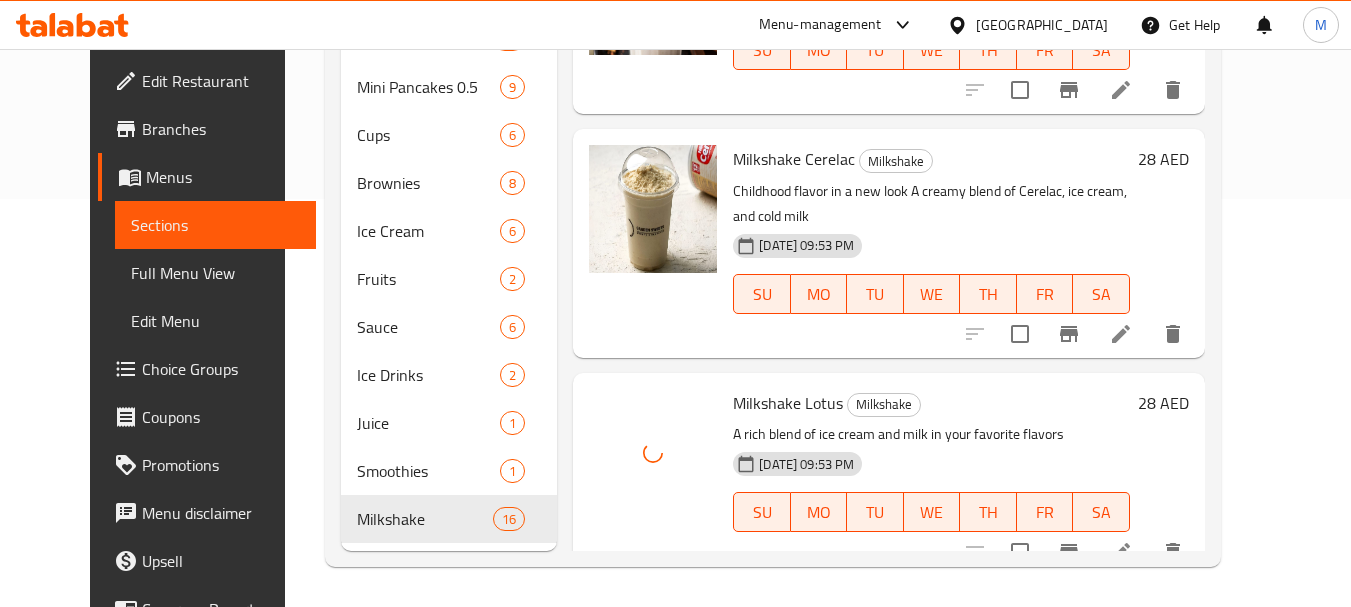 scroll, scrollTop: 0, scrollLeft: 0, axis: both 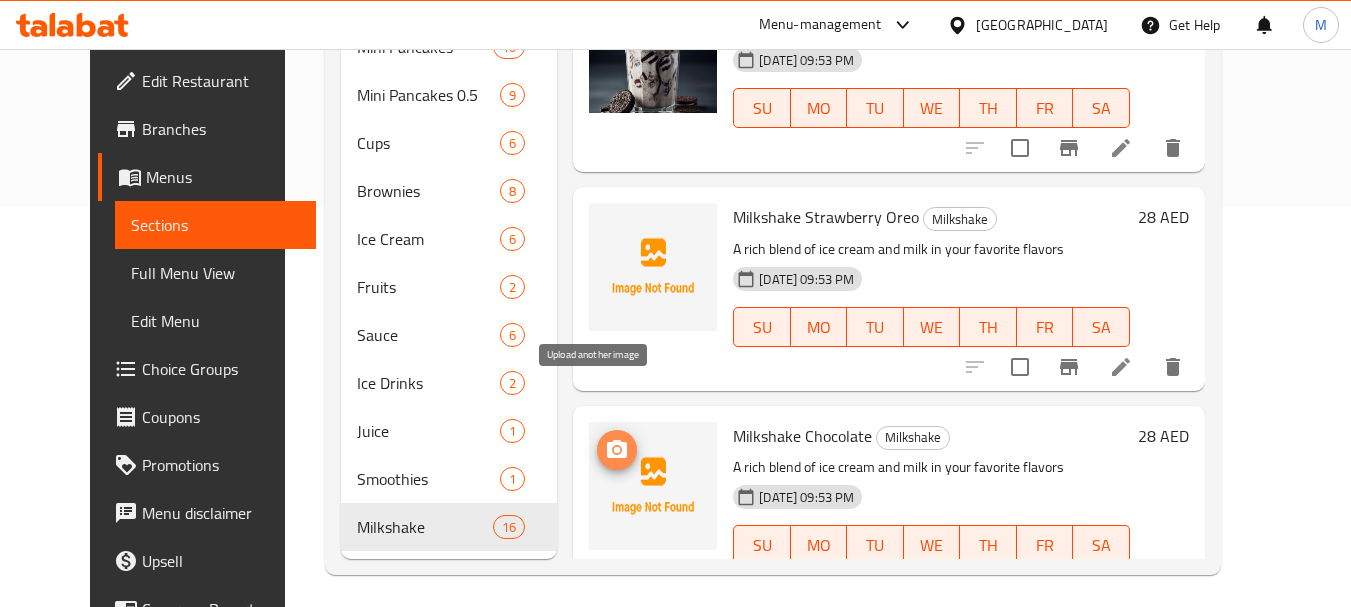 click 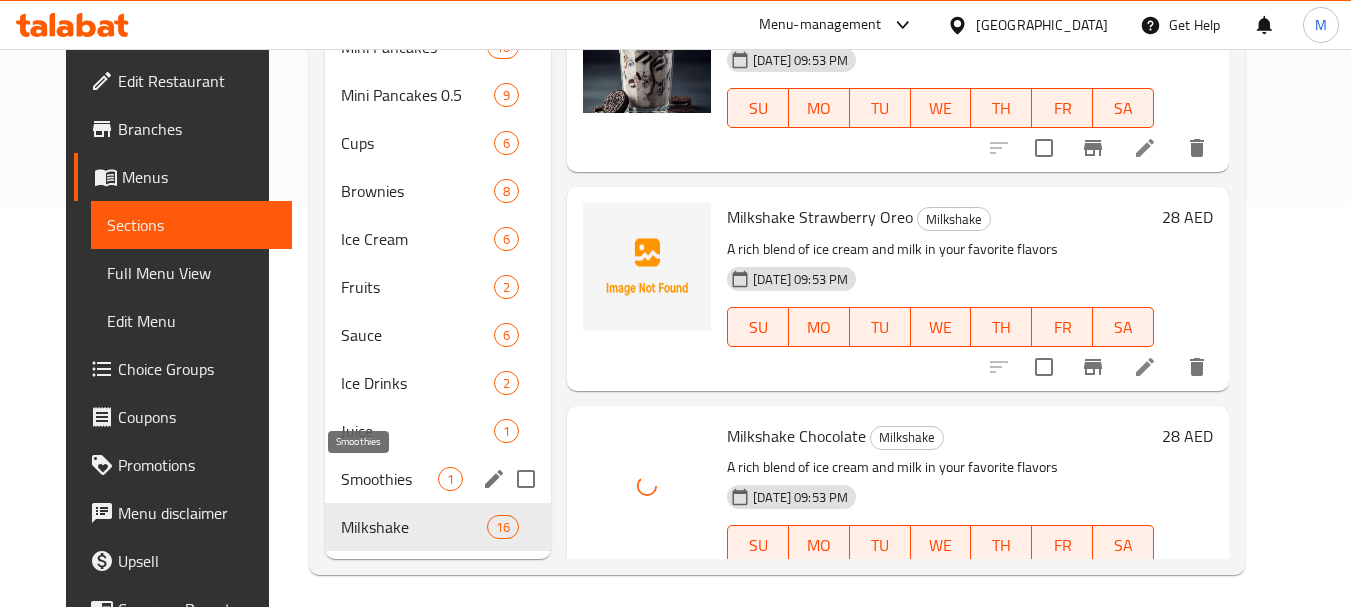 click on "Smoothies" at bounding box center [389, 479] 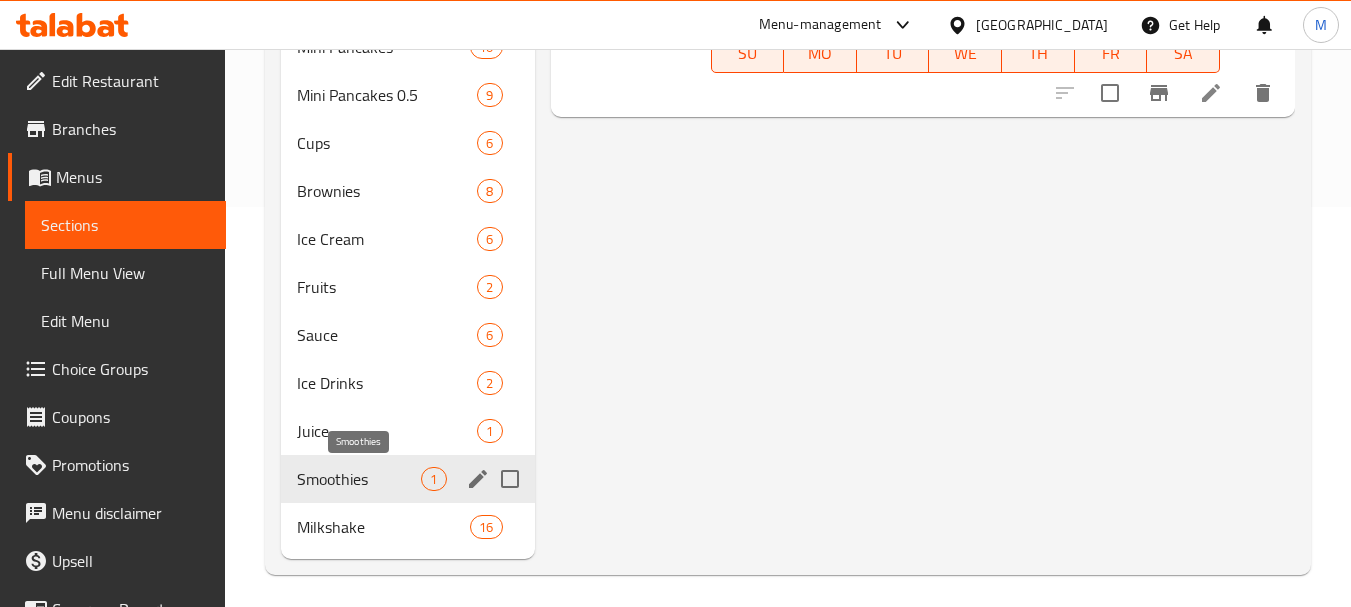 scroll, scrollTop: 0, scrollLeft: 0, axis: both 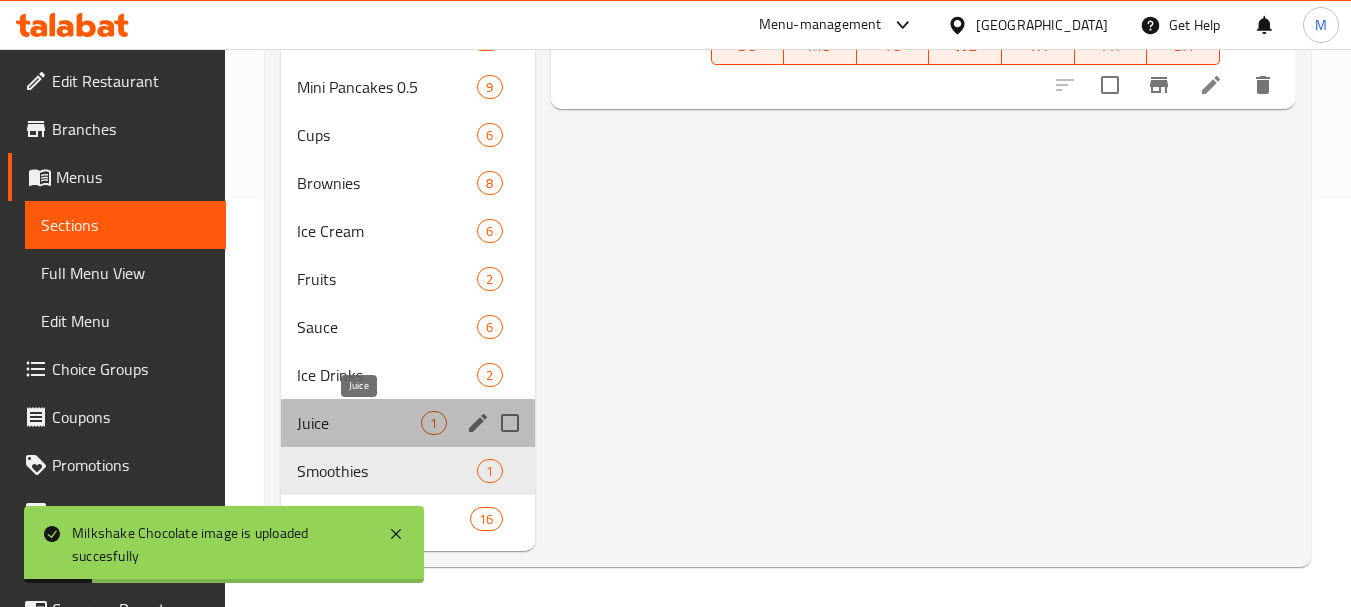 click on "Juice" at bounding box center (359, 423) 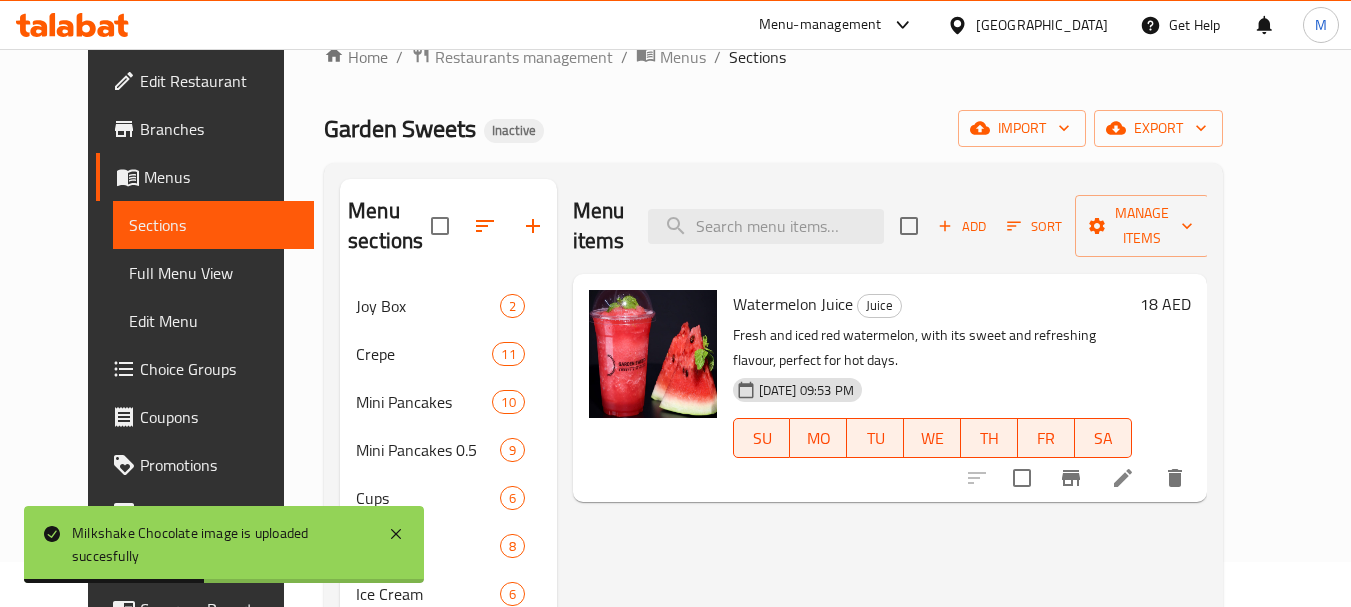 scroll, scrollTop: 408, scrollLeft: 0, axis: vertical 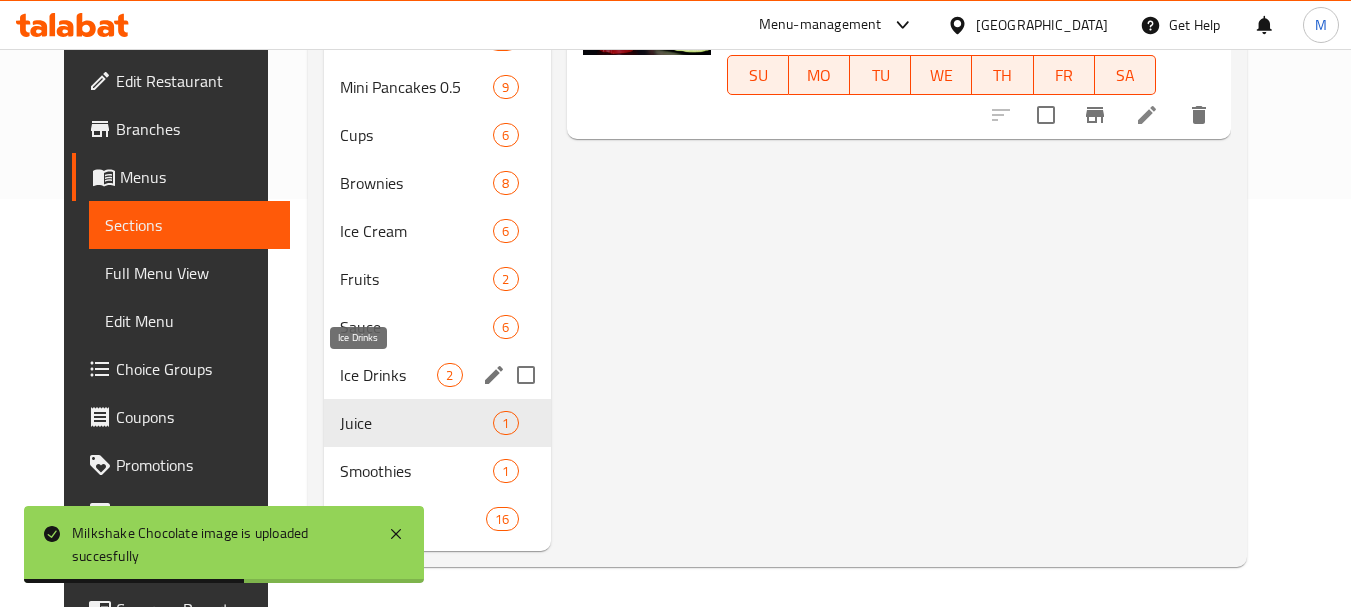 click on "Ice Drinks" at bounding box center (389, 375) 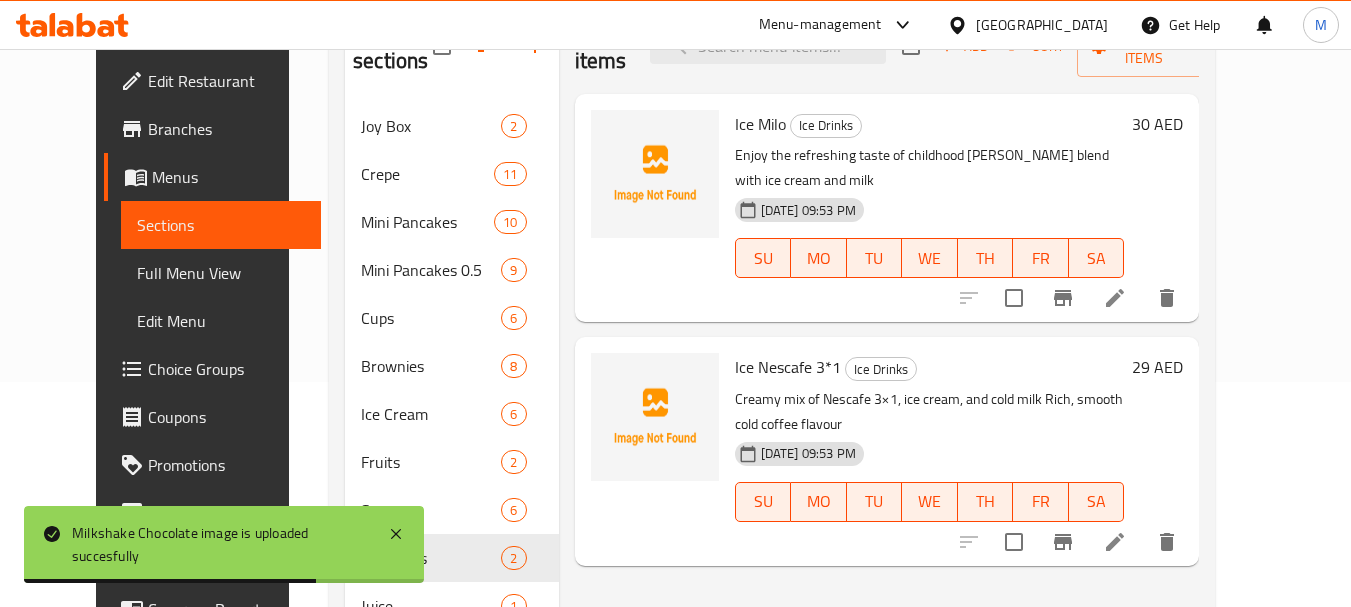 scroll, scrollTop: 208, scrollLeft: 0, axis: vertical 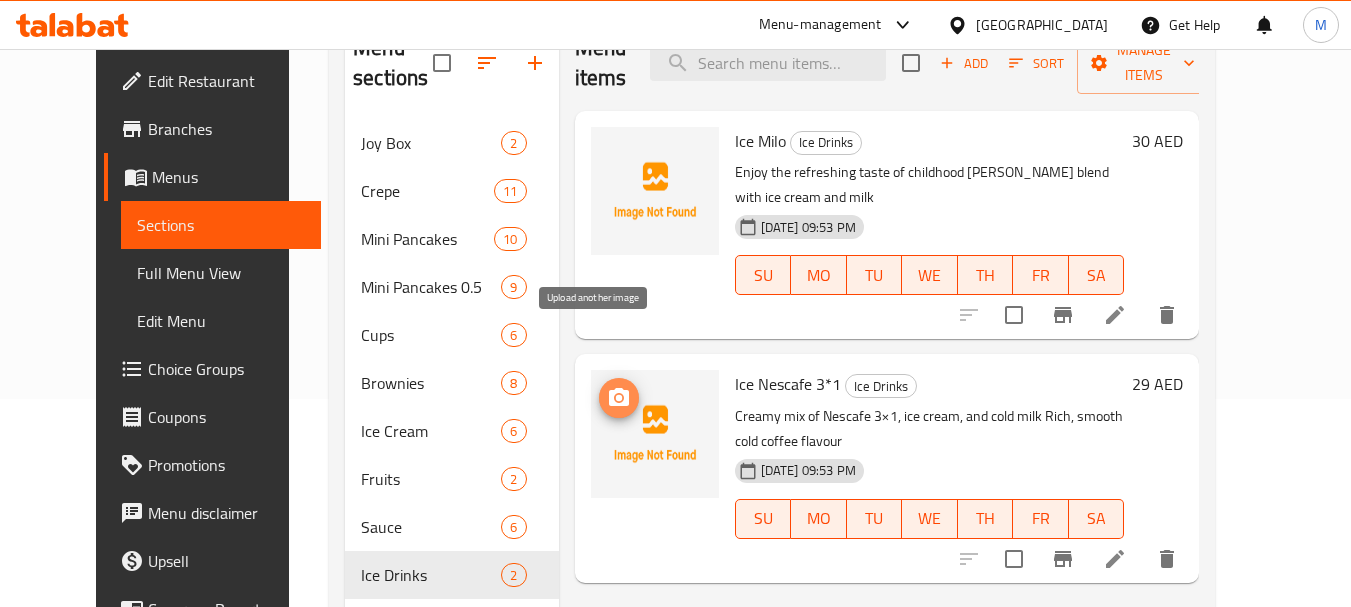 click 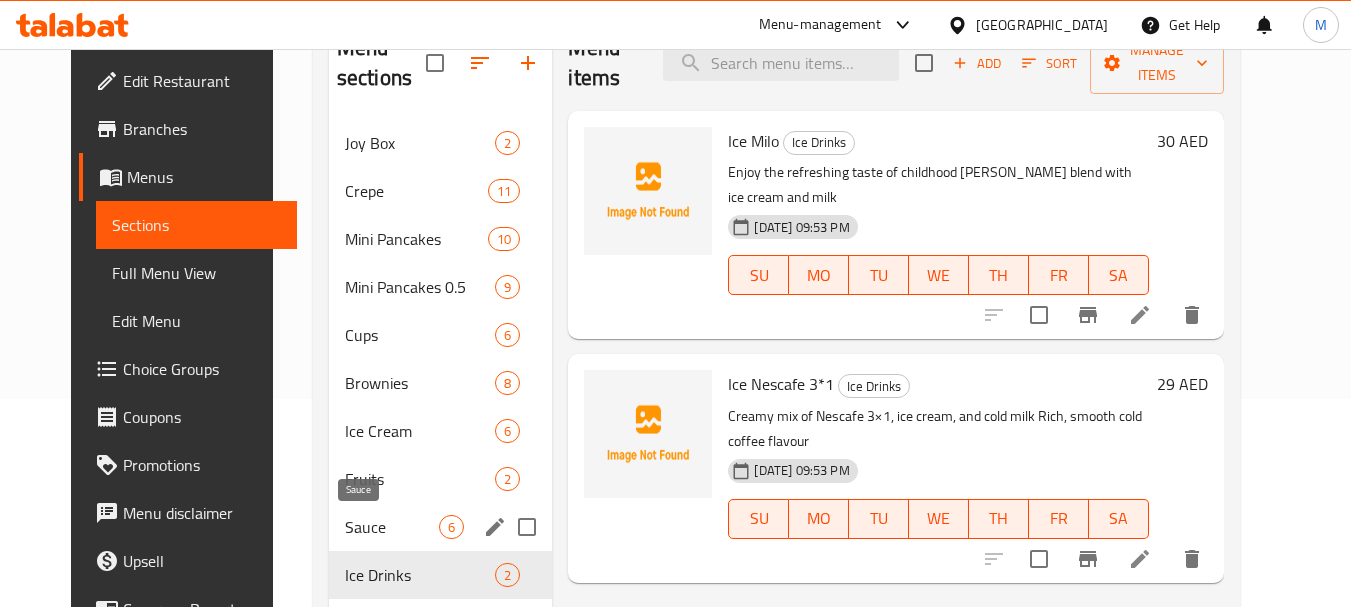 click on "Sauce" at bounding box center (392, 527) 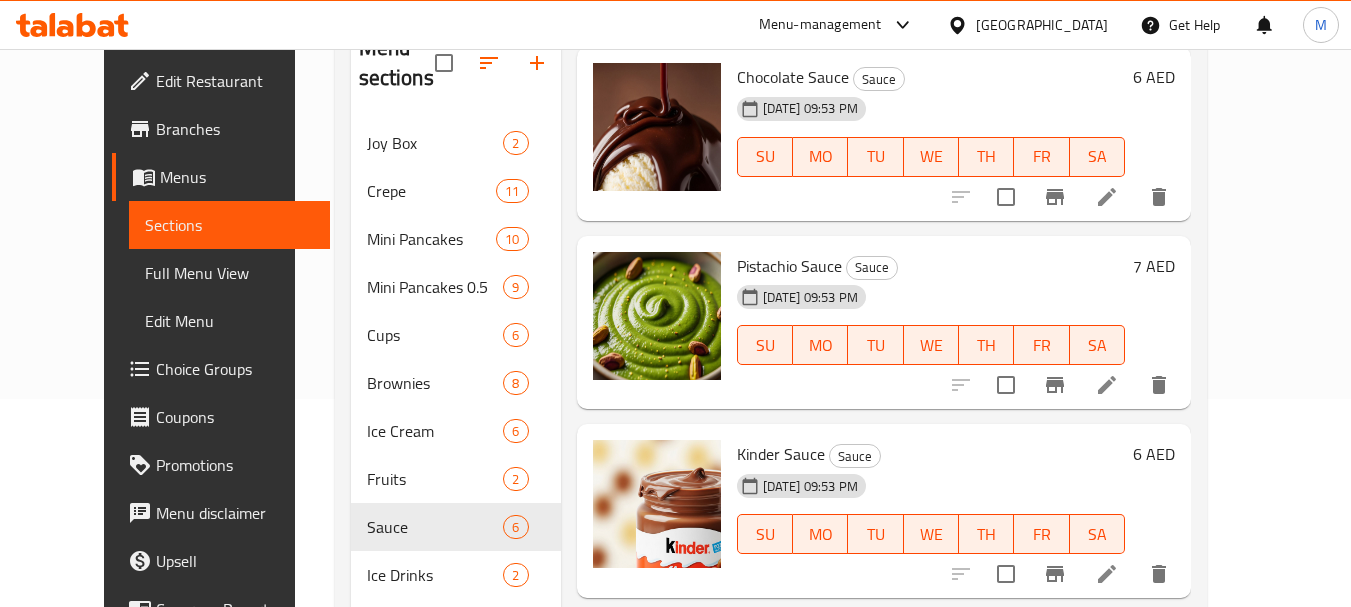 scroll, scrollTop: 476, scrollLeft: 0, axis: vertical 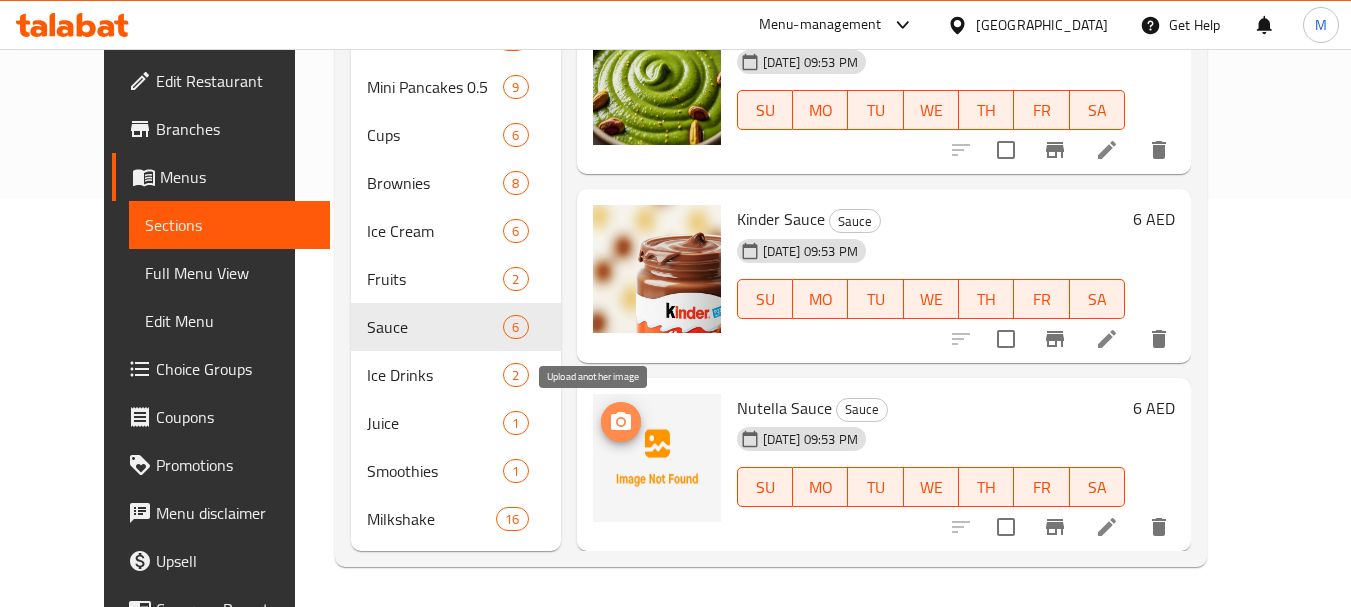 click 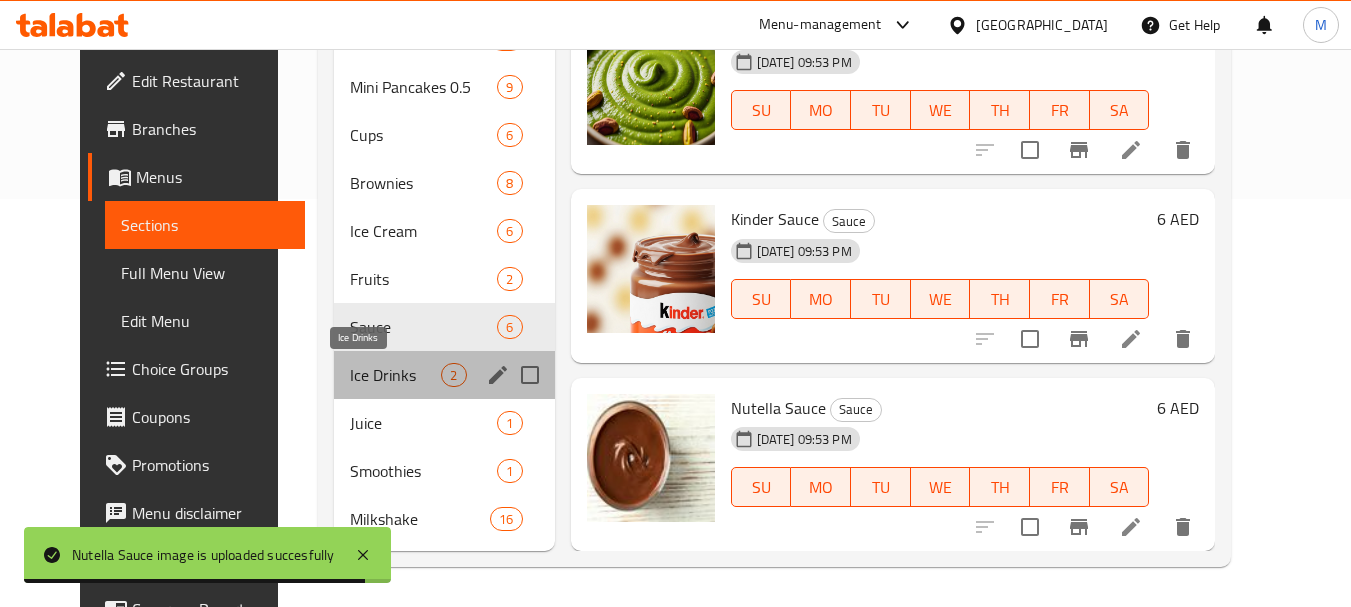 click on "Ice Drinks" at bounding box center [395, 375] 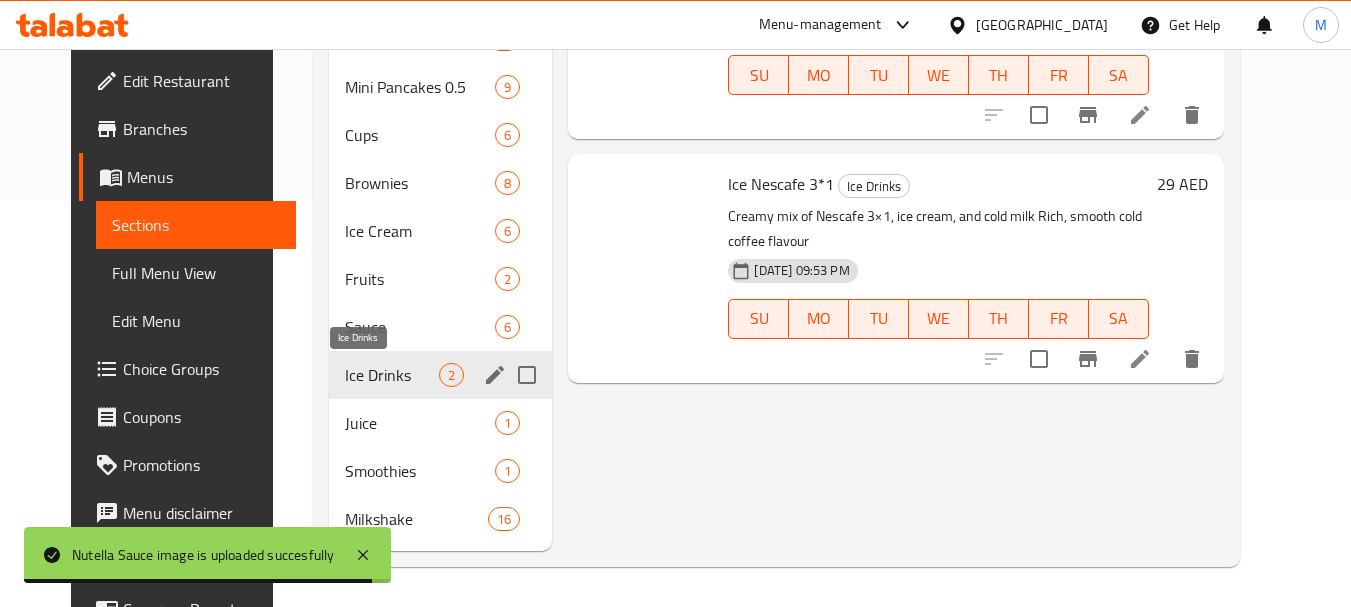 scroll, scrollTop: 0, scrollLeft: 0, axis: both 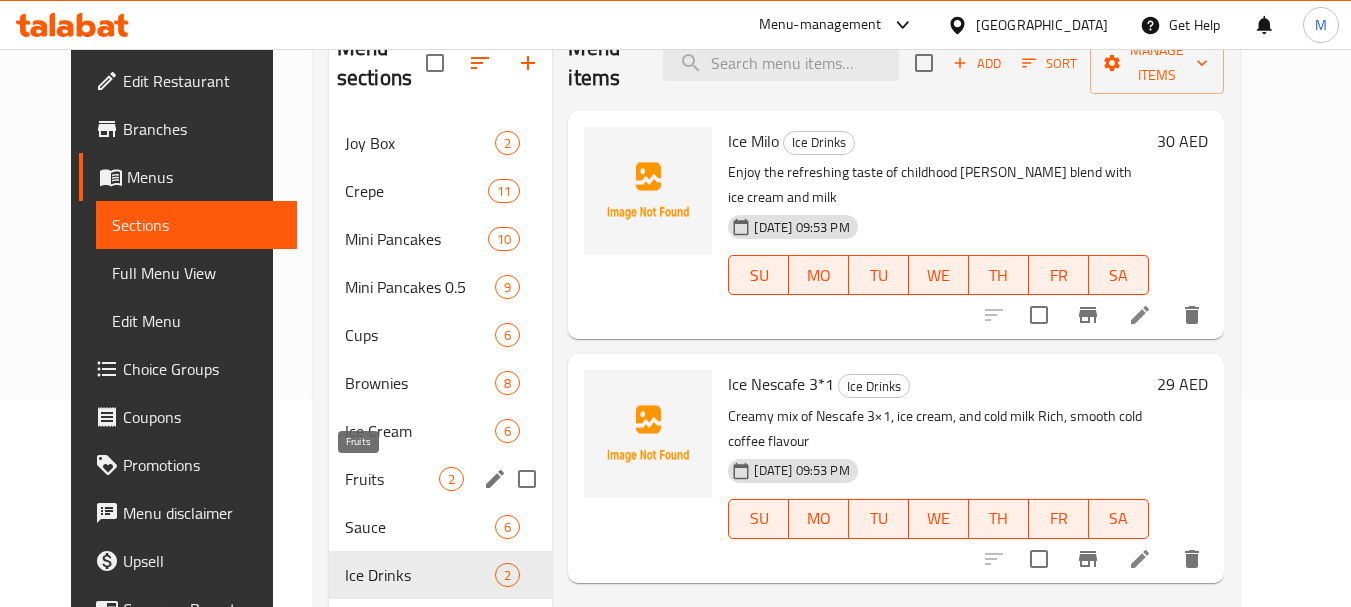click on "Fruits" at bounding box center (392, 479) 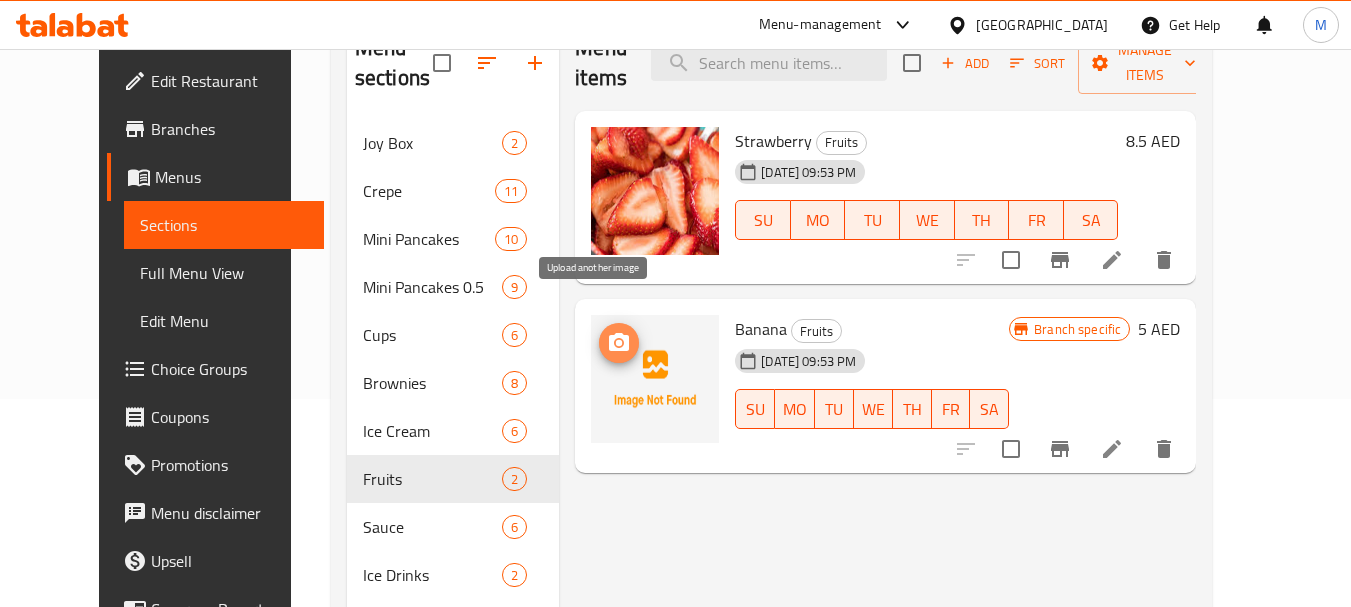 click 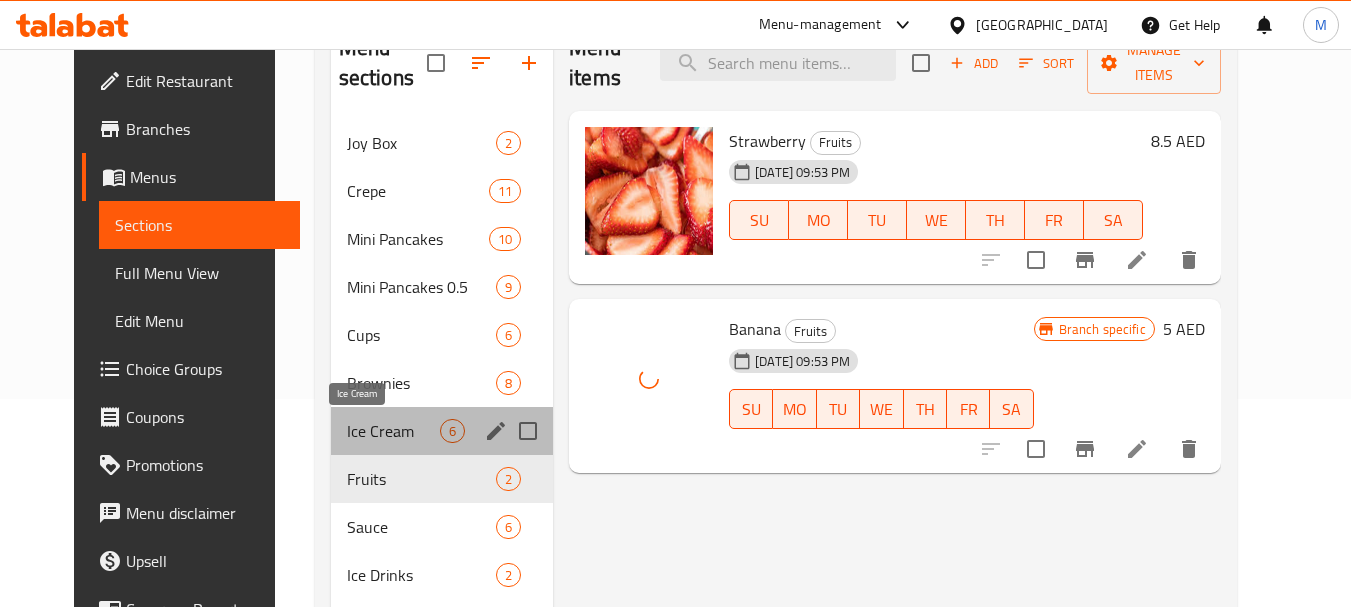 click on "Ice Cream" at bounding box center [393, 431] 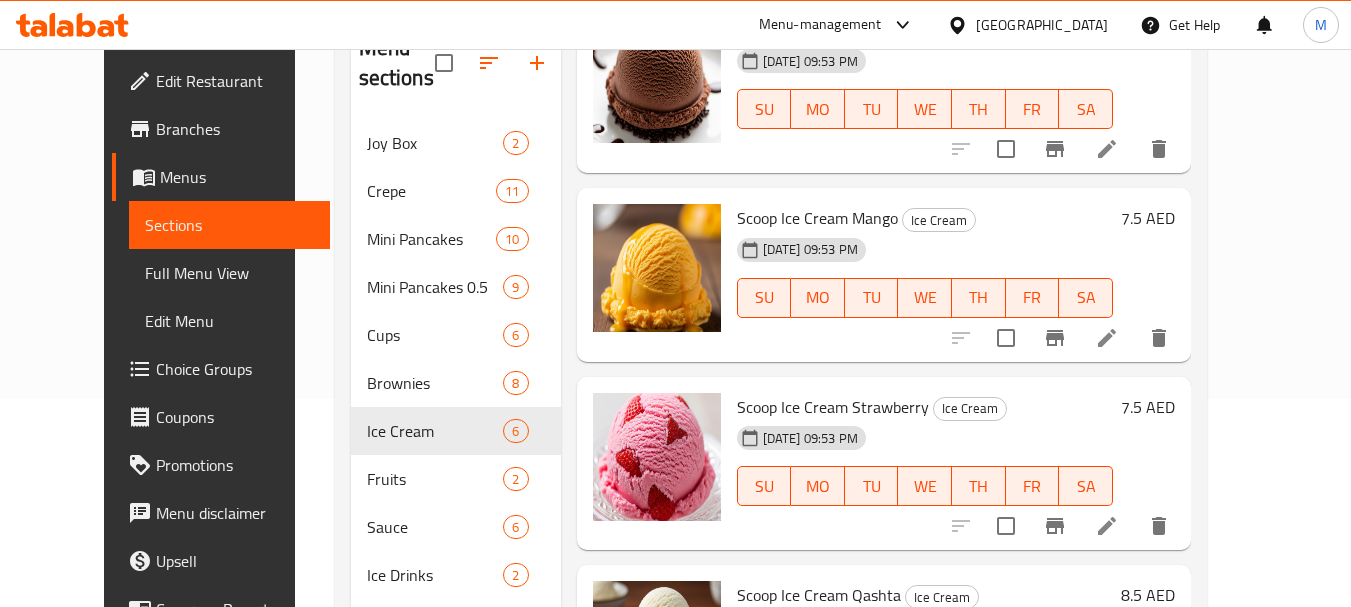 scroll, scrollTop: 476, scrollLeft: 0, axis: vertical 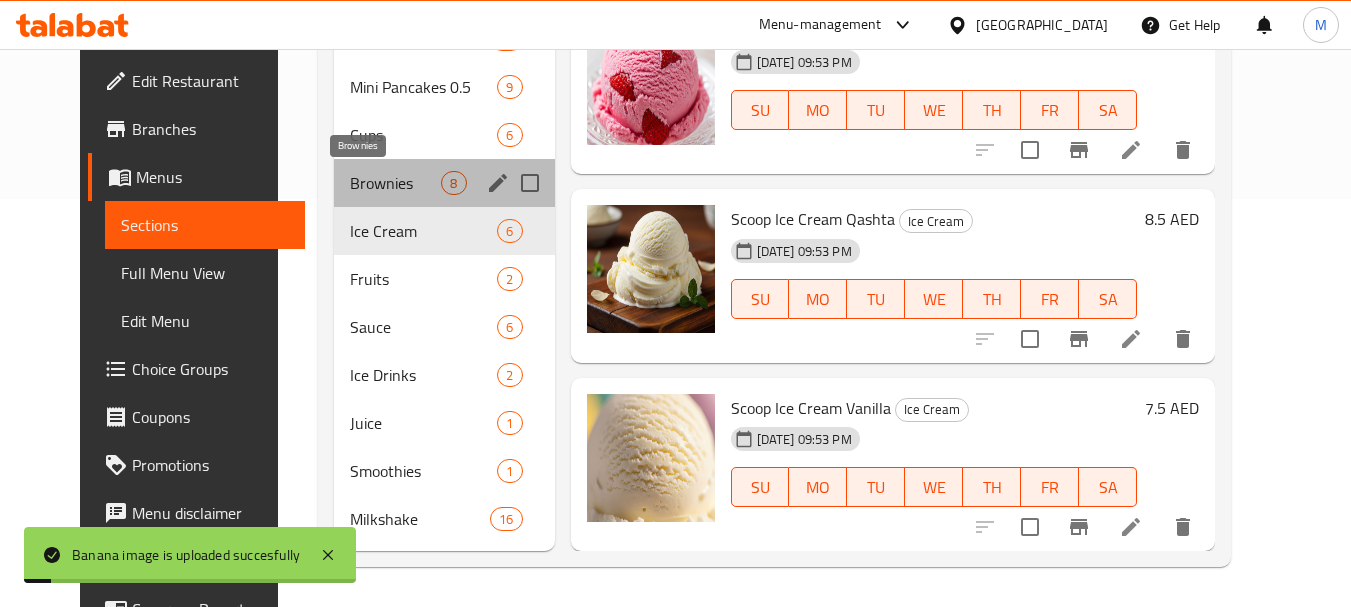 click on "Brownies" at bounding box center [395, 183] 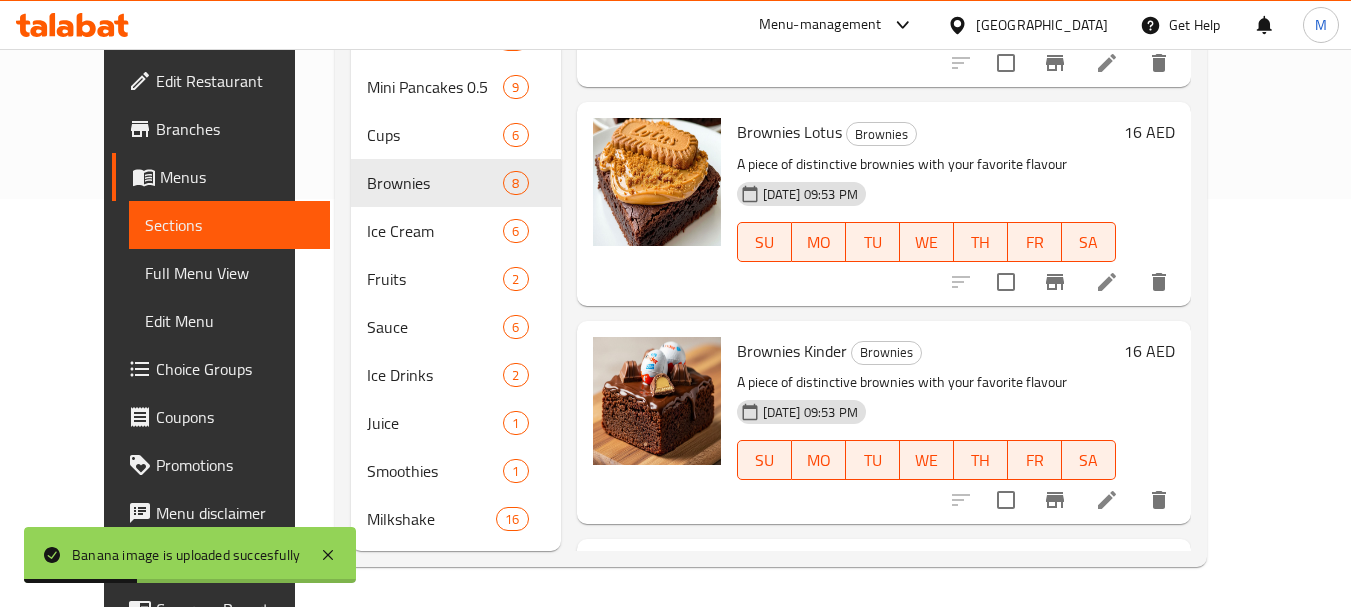 scroll, scrollTop: 0, scrollLeft: 0, axis: both 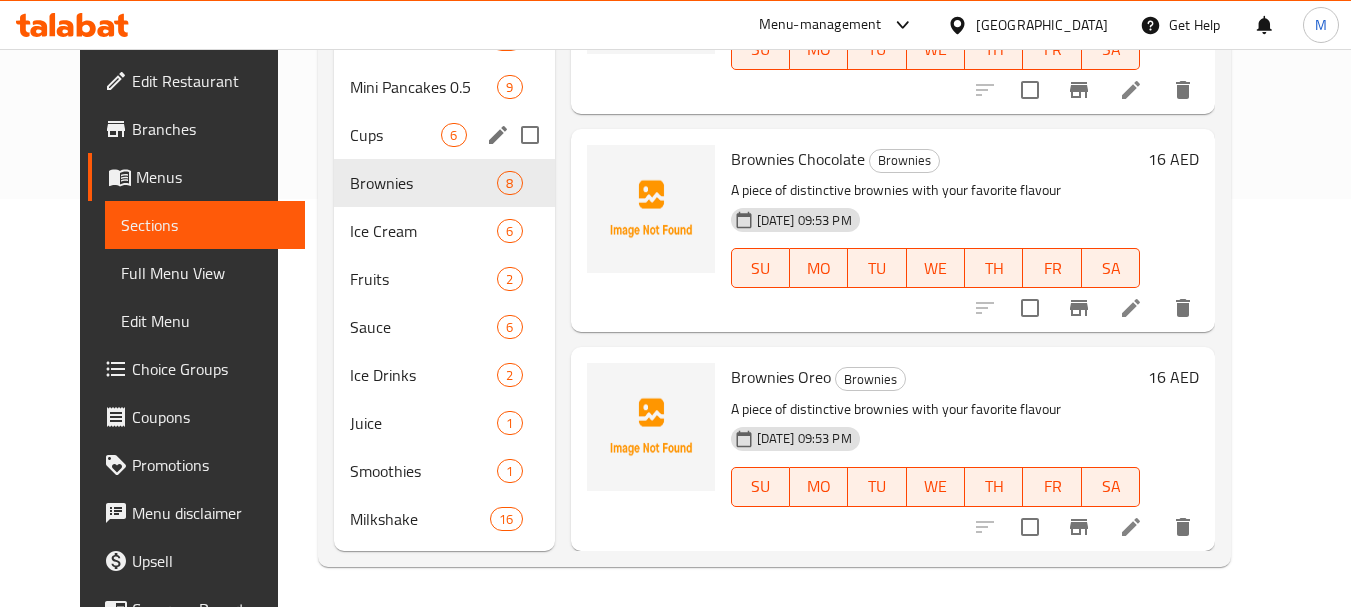 click on "Cups" at bounding box center [395, 135] 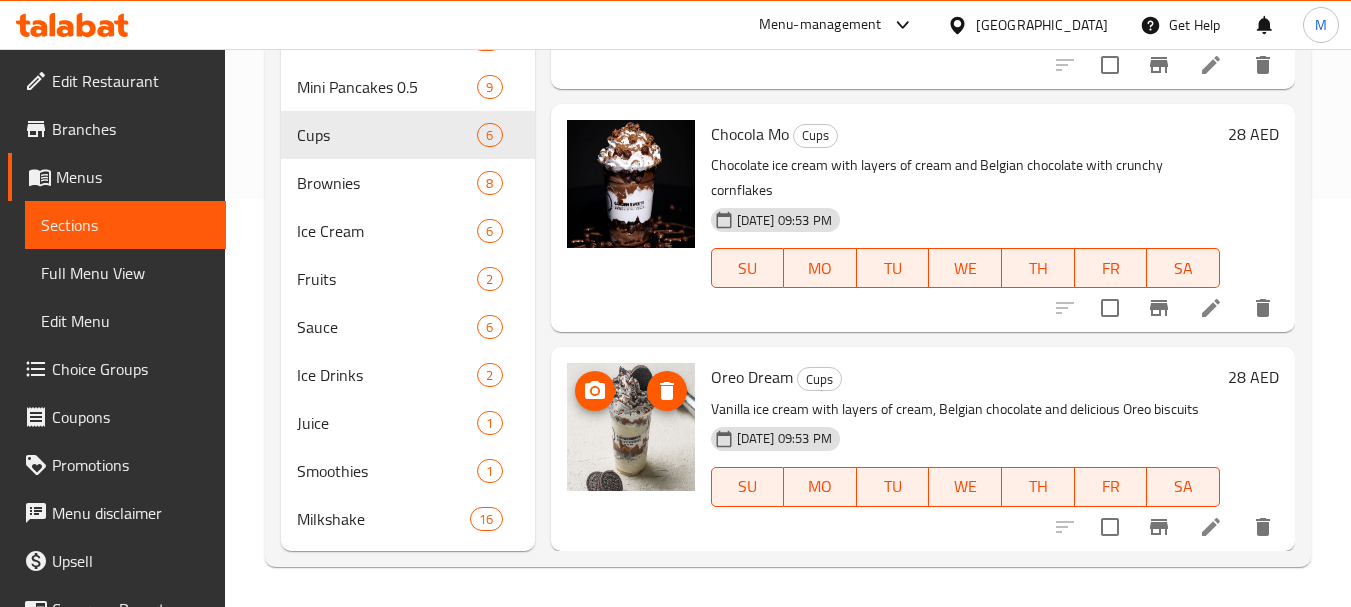 scroll, scrollTop: 0, scrollLeft: 0, axis: both 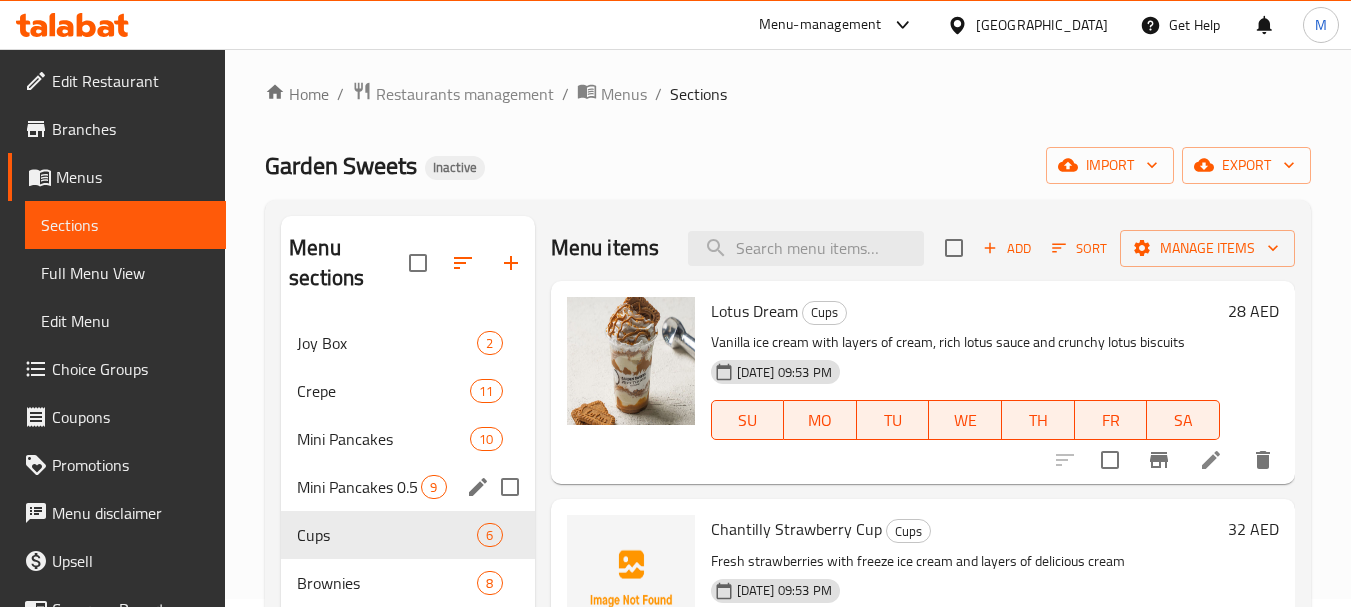 click on "Mini Pancakes 0.5" at bounding box center [359, 487] 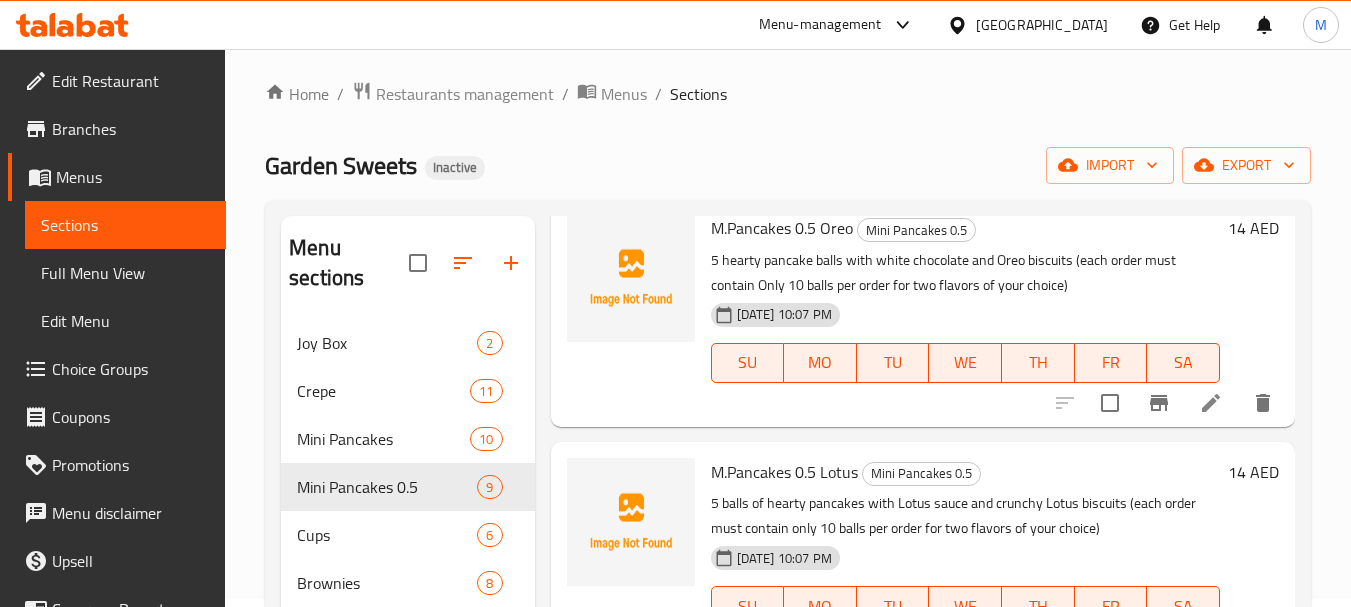 scroll, scrollTop: 1536, scrollLeft: 0, axis: vertical 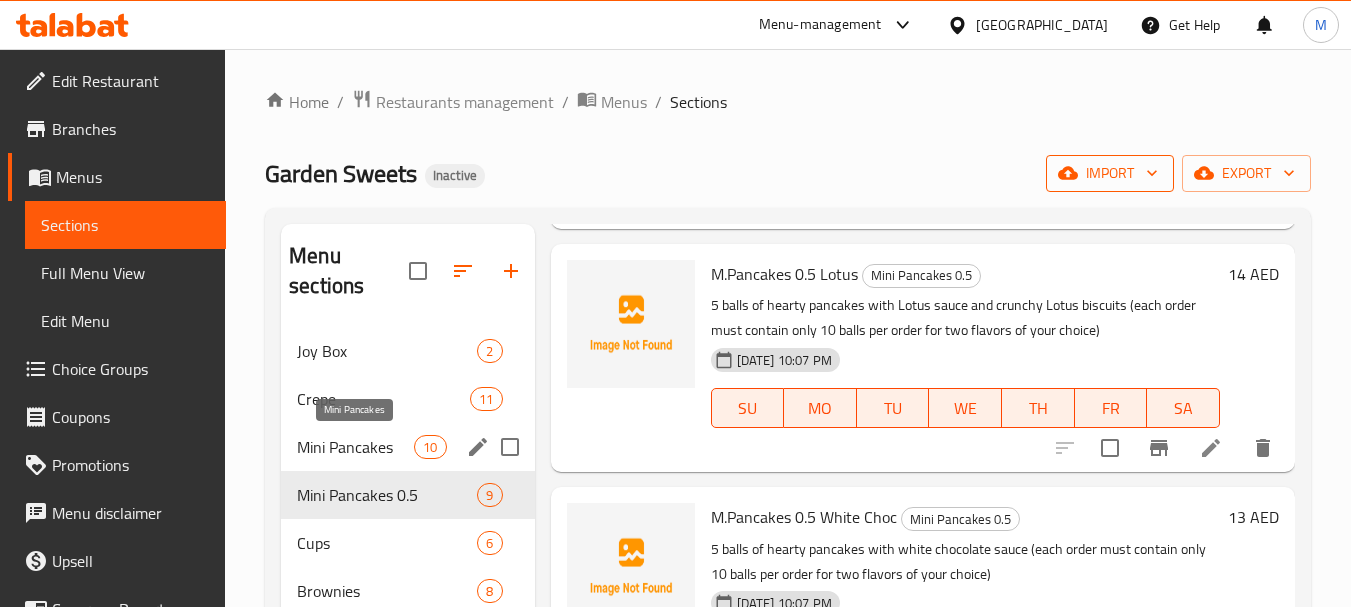 drag, startPoint x: 364, startPoint y: 450, endPoint x: 1099, endPoint y: 165, distance: 788.321 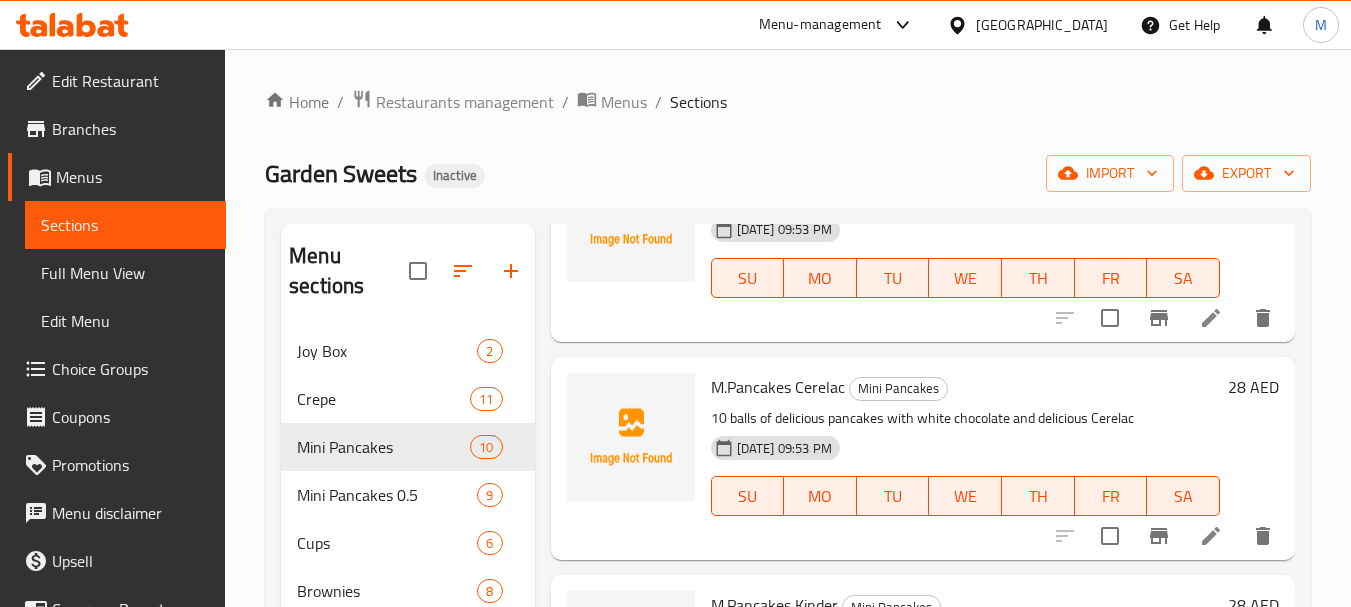 scroll, scrollTop: 0, scrollLeft: 0, axis: both 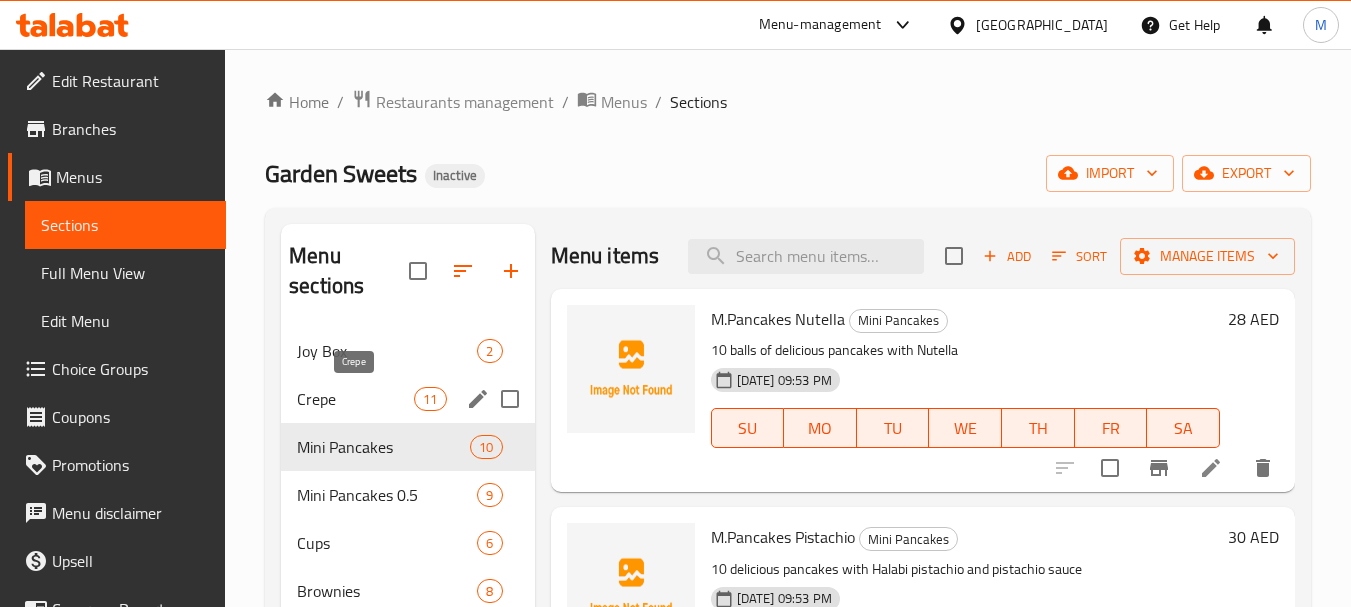 click on "Crepe" at bounding box center (355, 399) 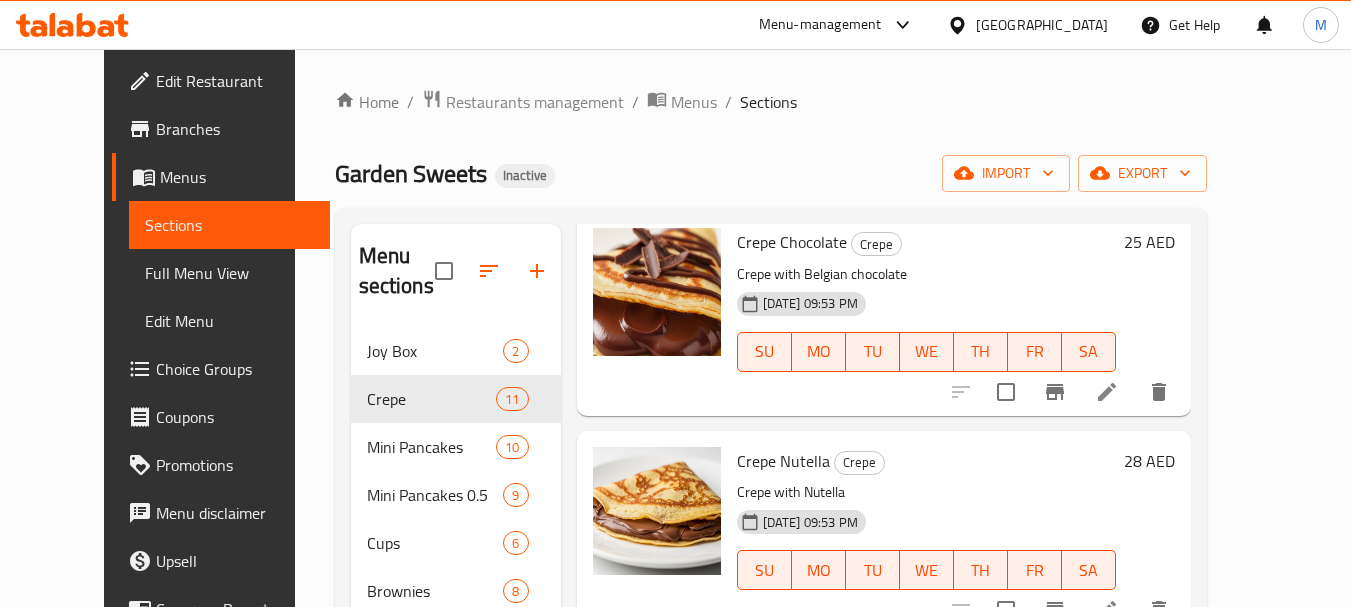 scroll, scrollTop: 1200, scrollLeft: 0, axis: vertical 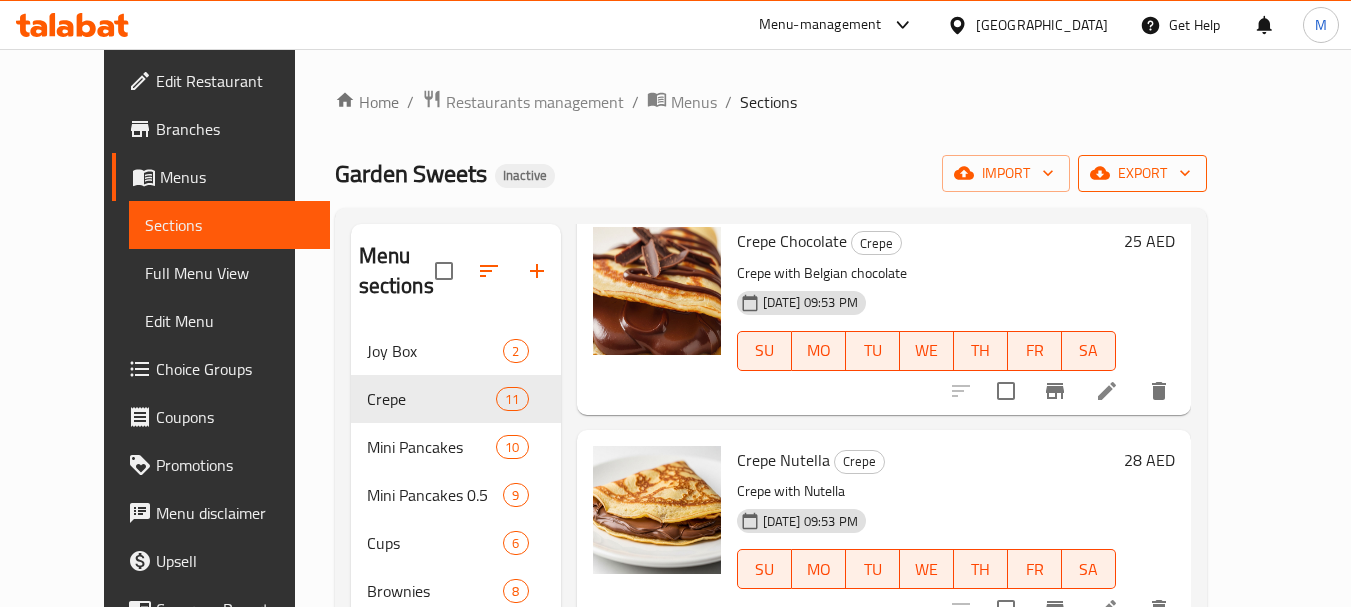 click 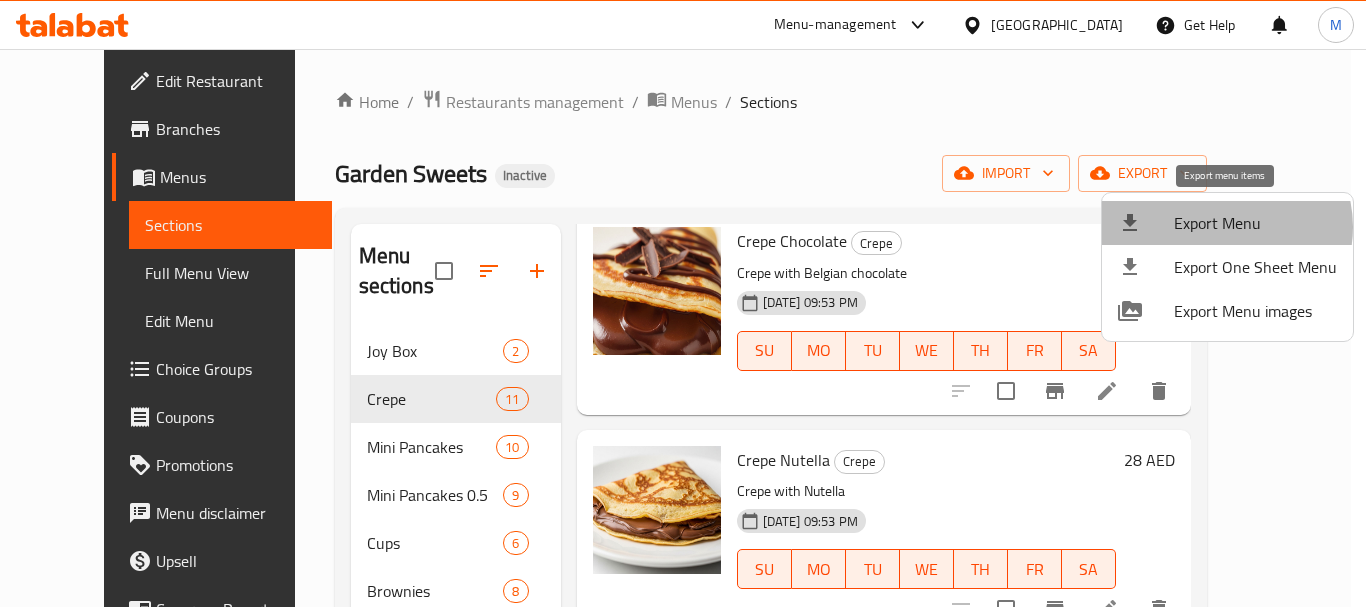 click on "Export Menu" at bounding box center [1255, 223] 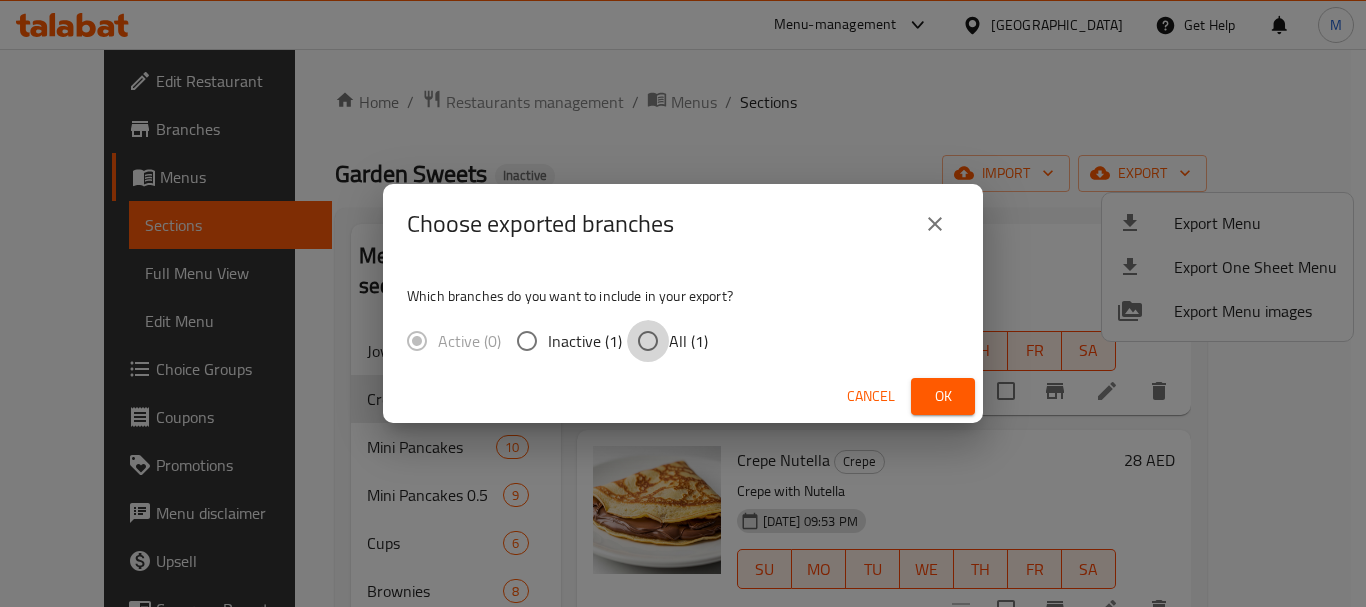 click on "All (1)" at bounding box center [648, 341] 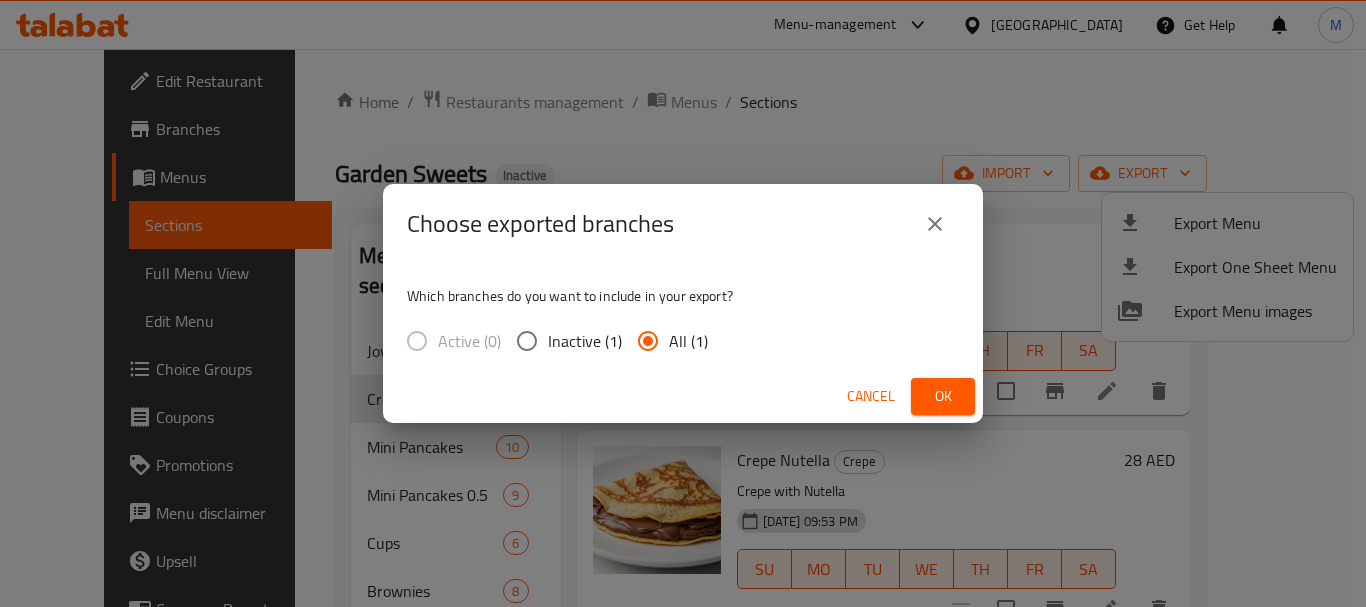 click on "Ok" at bounding box center [943, 396] 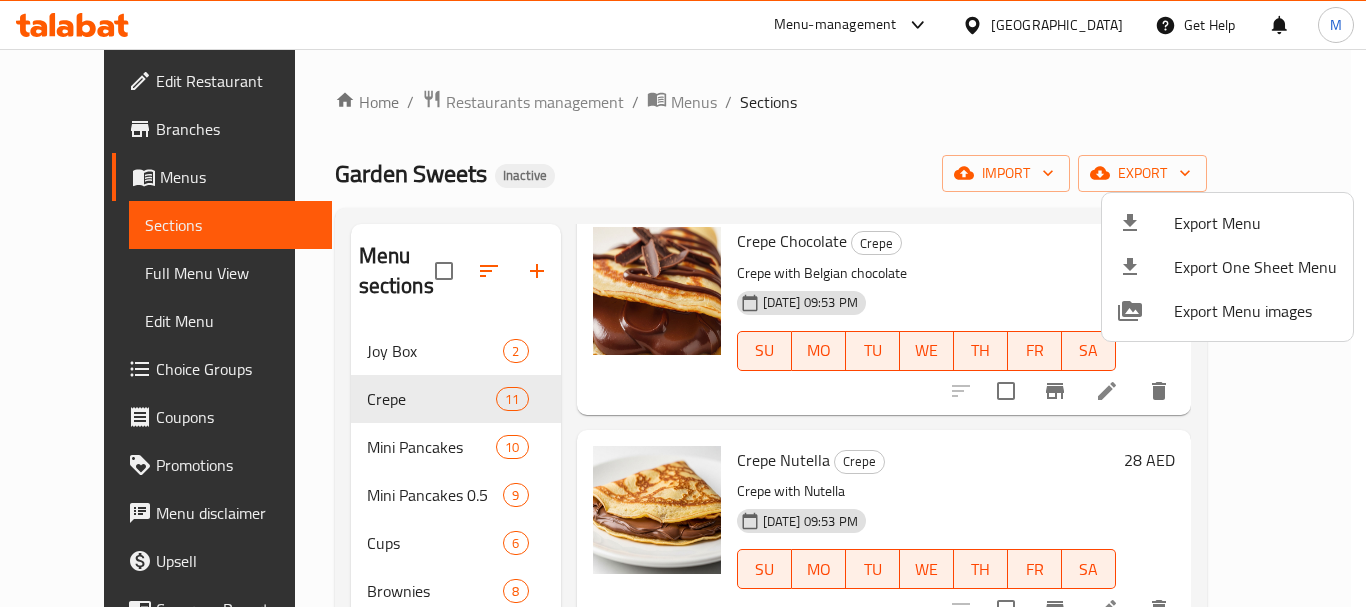 click at bounding box center (683, 303) 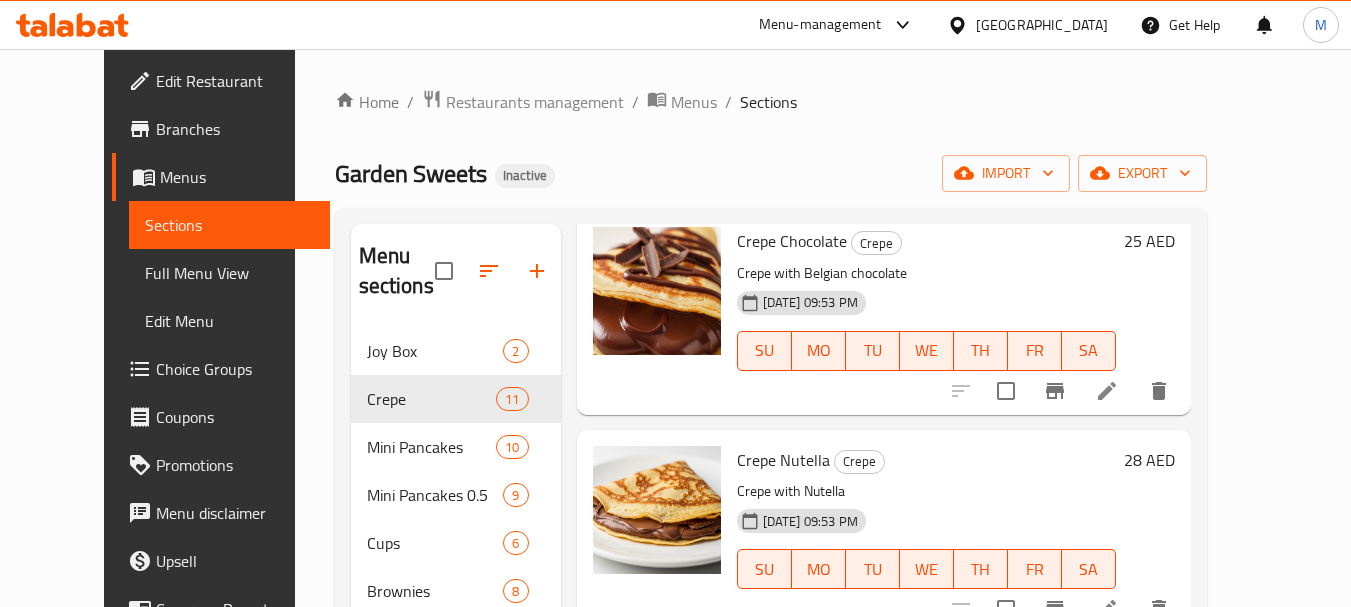 click on "[GEOGRAPHIC_DATA]" at bounding box center (1042, 25) 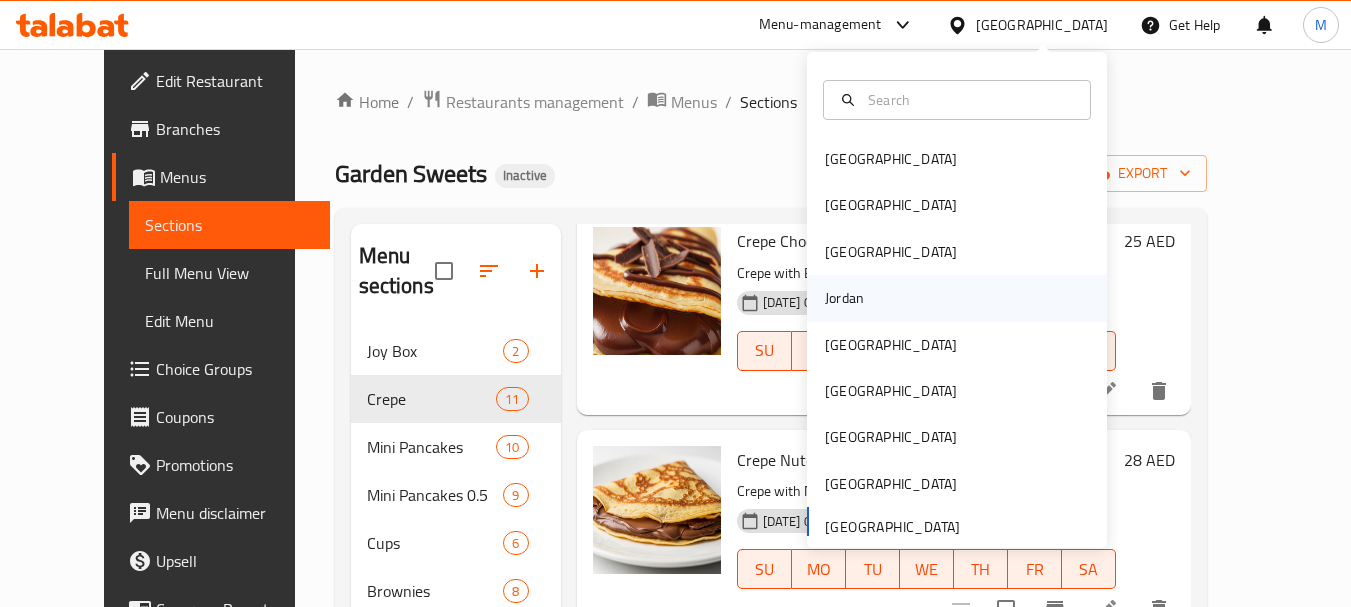 click on "Jordan" at bounding box center [844, 298] 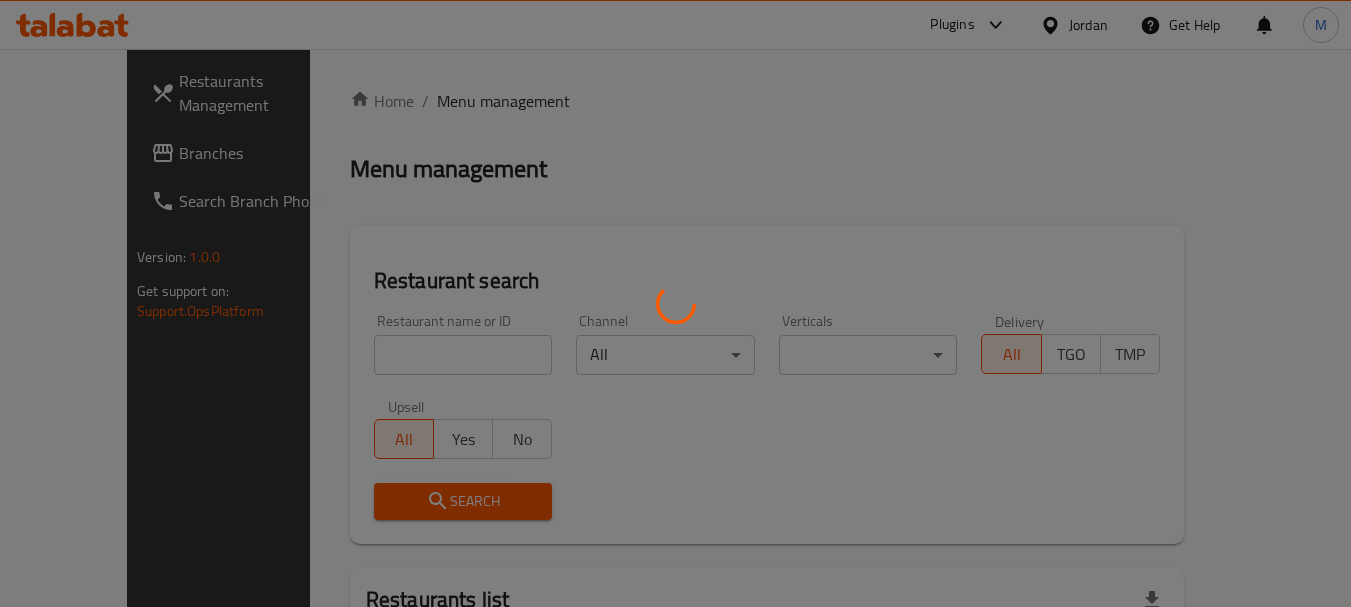 click at bounding box center [675, 303] 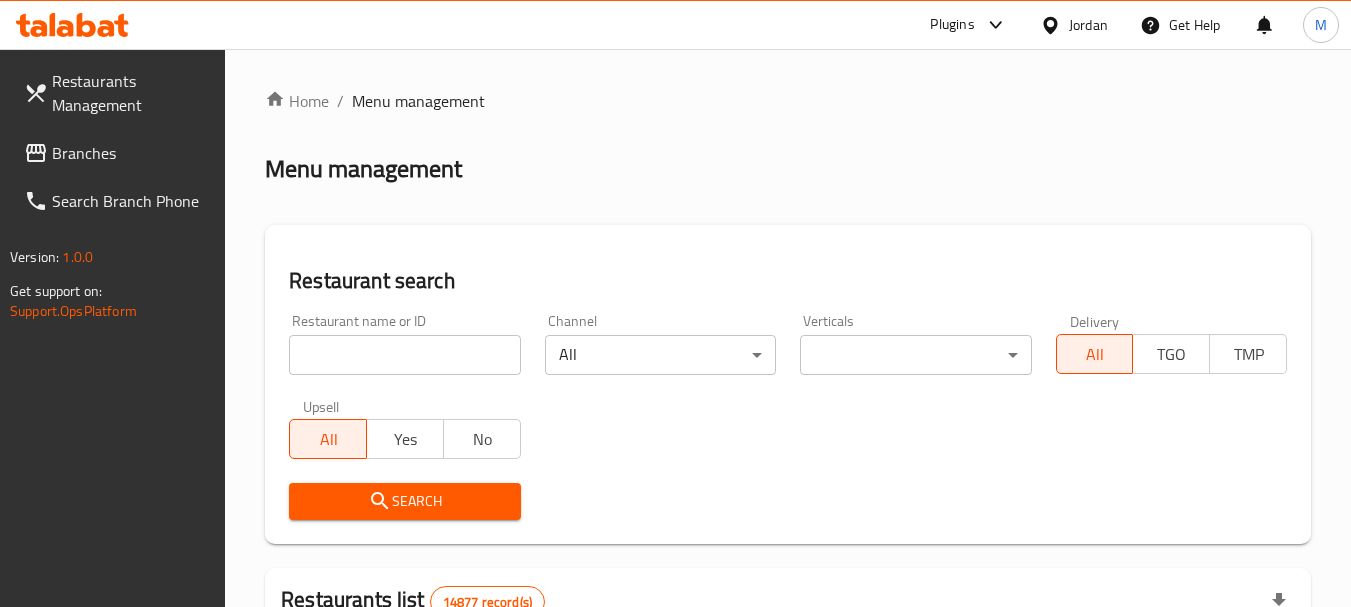 click at bounding box center (404, 355) 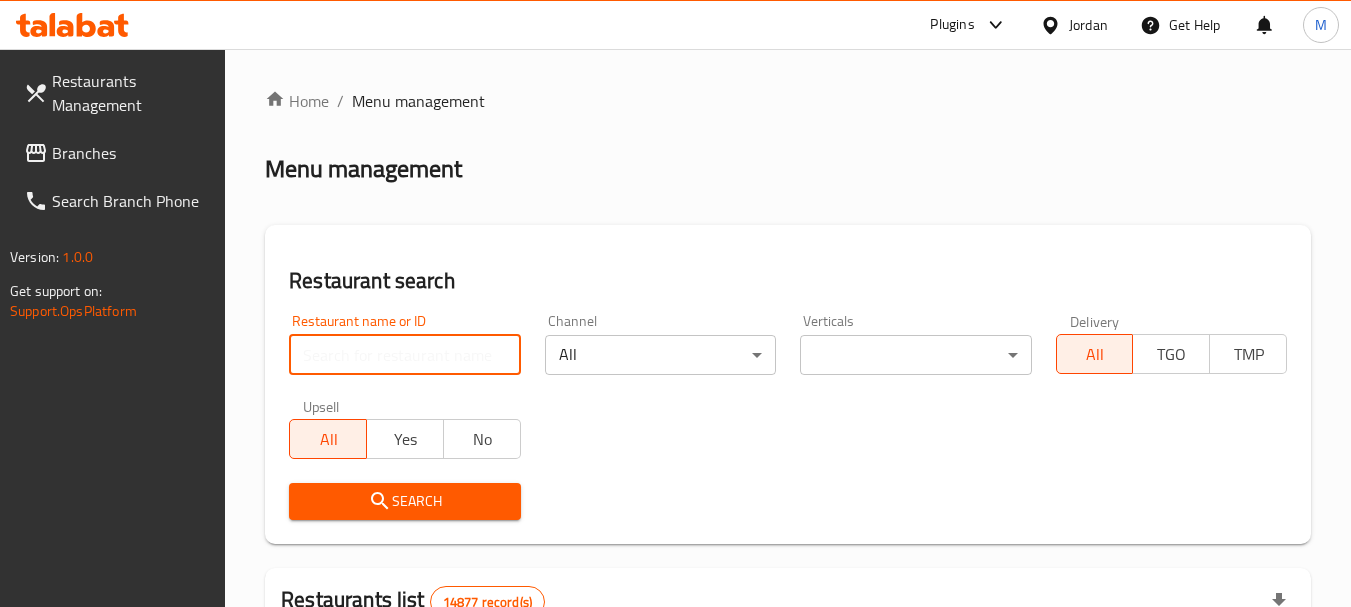 paste on "Meat & Mango" 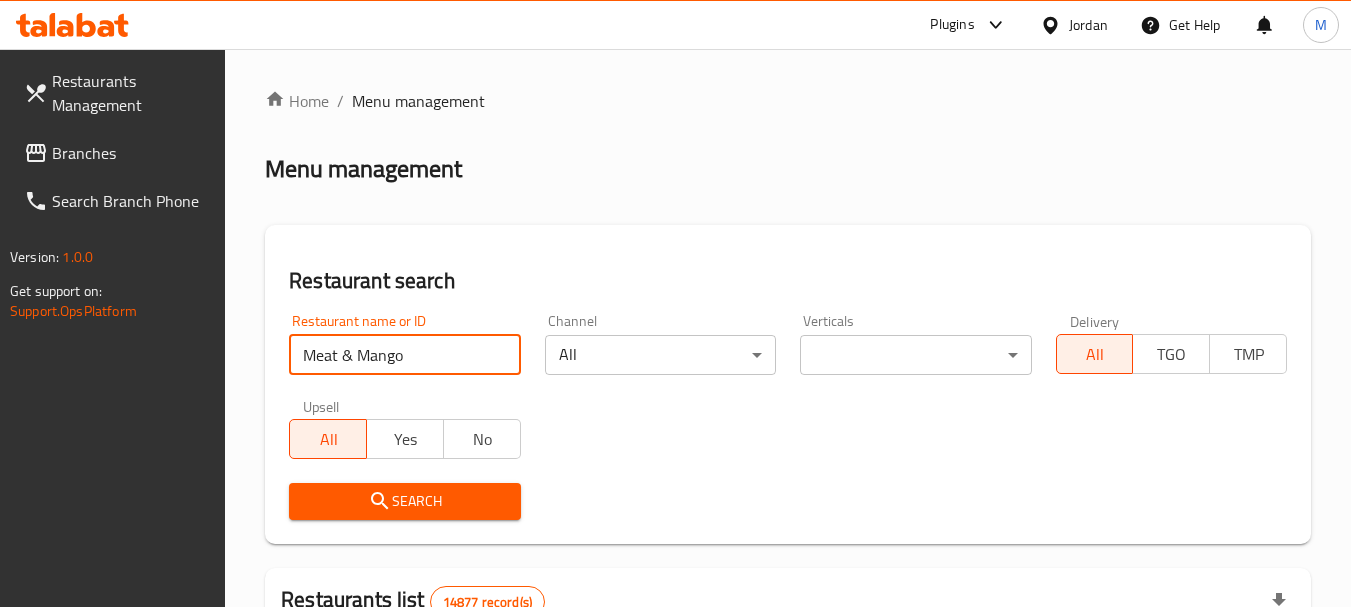 type on "Meat & Mango" 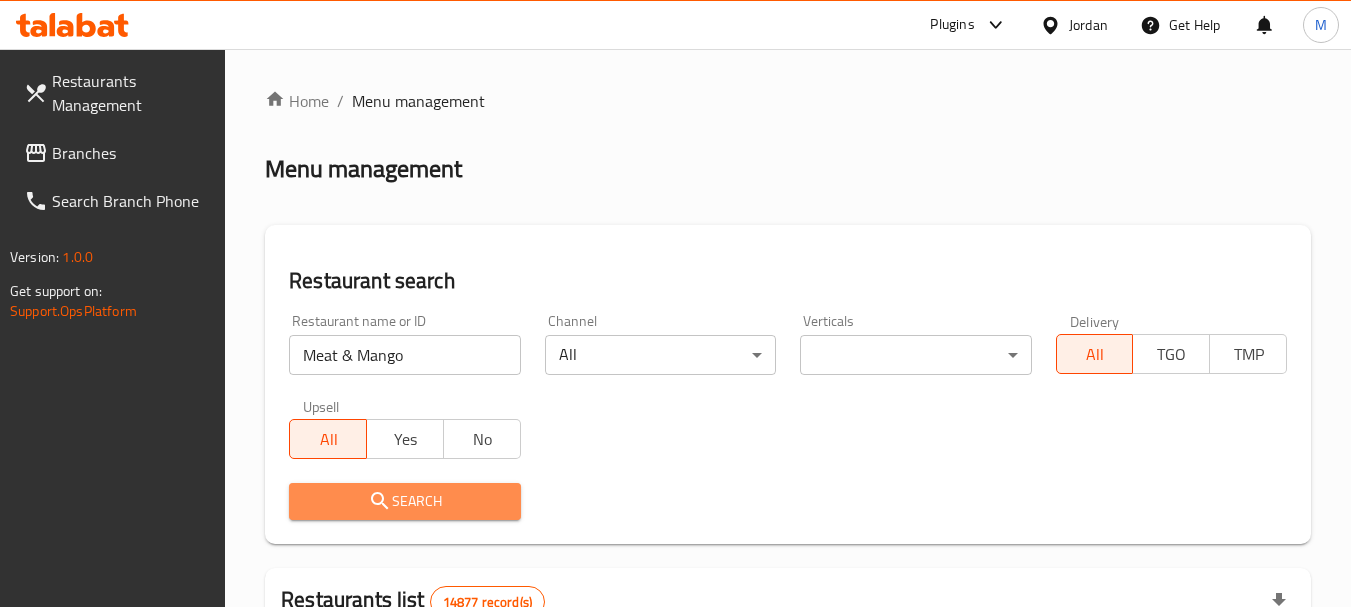 click 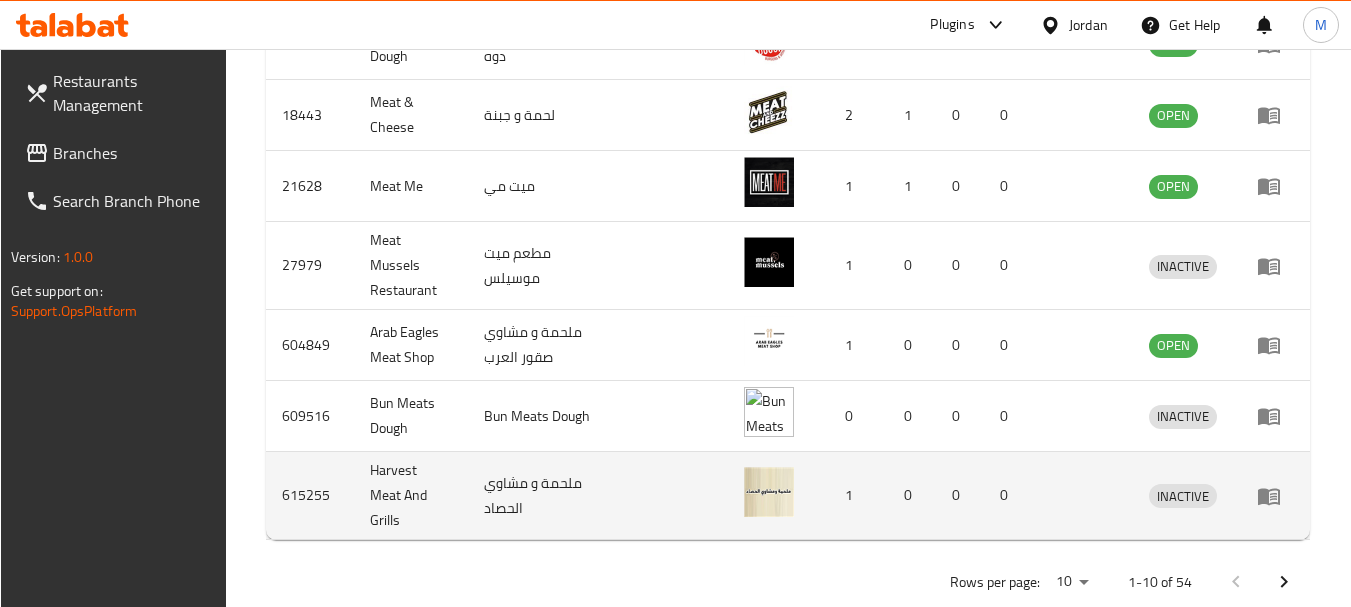 scroll, scrollTop: 924, scrollLeft: 0, axis: vertical 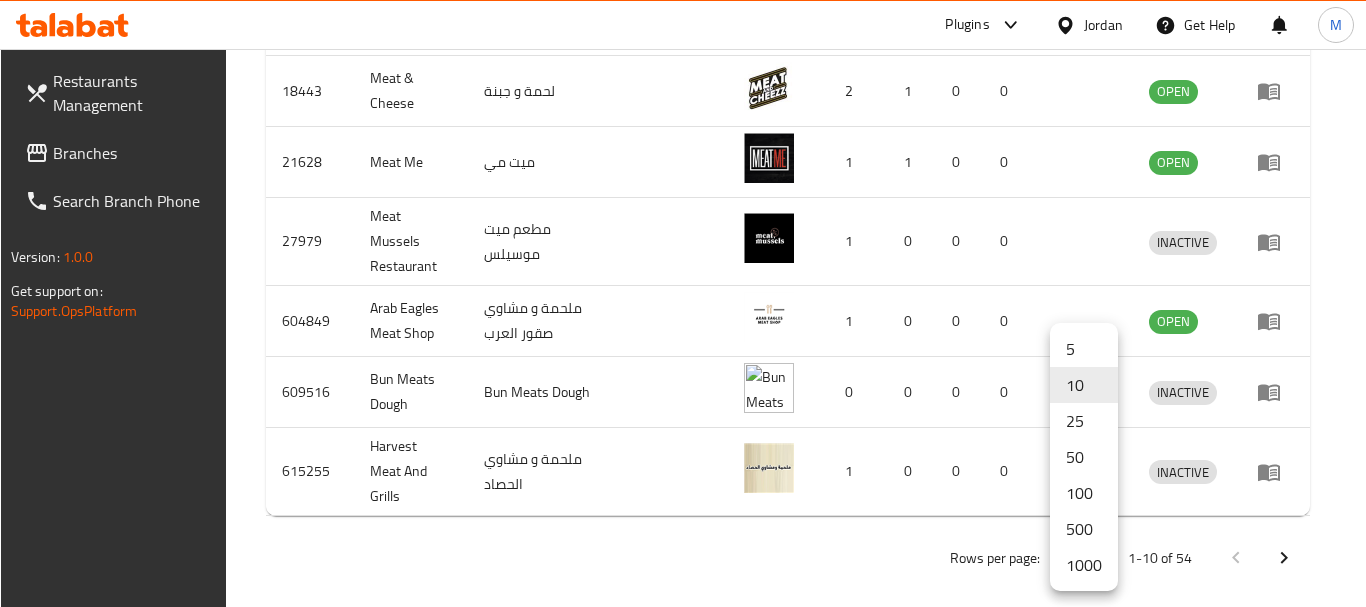 click on "​ Plugins Jordan Get Help M   Restaurants Management   Branches   Search Branch Phone  Version:    1.0.0  Get support on:    Support.OpsPlatform Home / Menu management Menu management Restaurant search Restaurant name or ID Meat & Mango Restaurant name or ID Channel All ​ Verticals ​ ​ Delivery All TGO TMP Upsell All Yes No   Search Restaurants list   54 record(s) ID sorted ascending Name (En) Name (Ar) Ref. Name Logo Branches Open Busy Closed POS group Status Action 10989 Meat Chops ميت شوبس Kobe Meat Trading Co. 1 0 0 0 INACTIVE 13217 Meat chops ميت شوبس 1 0 0 0 INACTIVE 14741 Meat Chops ميت شوبس TGO 1 0 0 0 INACTIVE 15152 Bun Meats Dough بن ميتس دوه TMP 2 2 0 0 OPEN 18443 Meat & Cheese لحمة و جبنة 2 1 0 0 OPEN 21628 Meat Me ميت مي 1 1 0 0 OPEN 27979 Meat Mussels Restaurant مطعم ميت موسيلس 1 0 0 0 INACTIVE 604849 Arab Eagles Meat Shop ملحمة و مشاوي صقور العرب 1 0 0 0 OPEN 609516 Bun Meats Dough Bun Meats Dough 0 0 0 0 1 0 0" at bounding box center (683, -596) 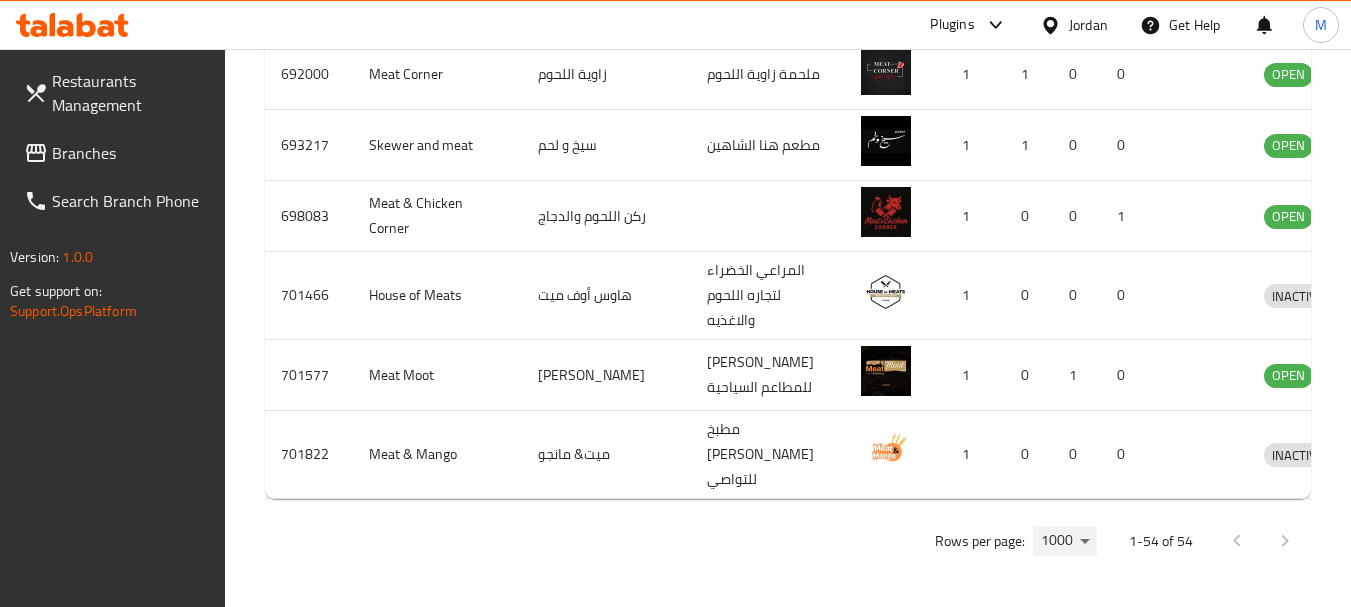scroll, scrollTop: 4611, scrollLeft: 0, axis: vertical 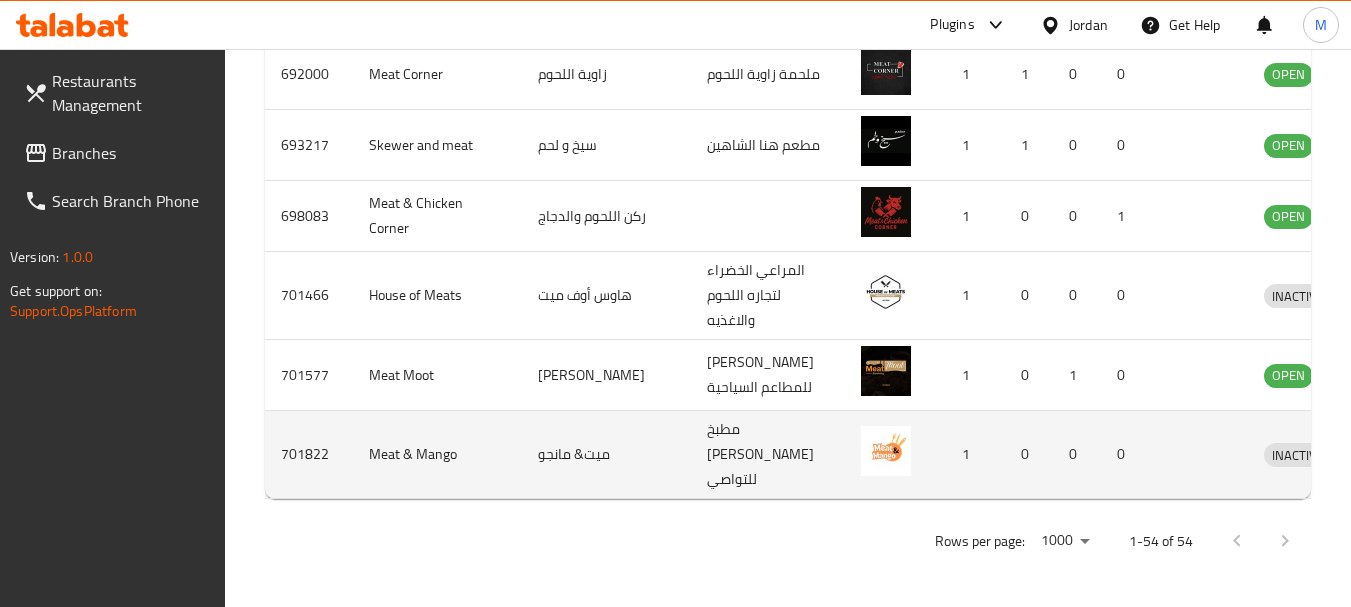 click 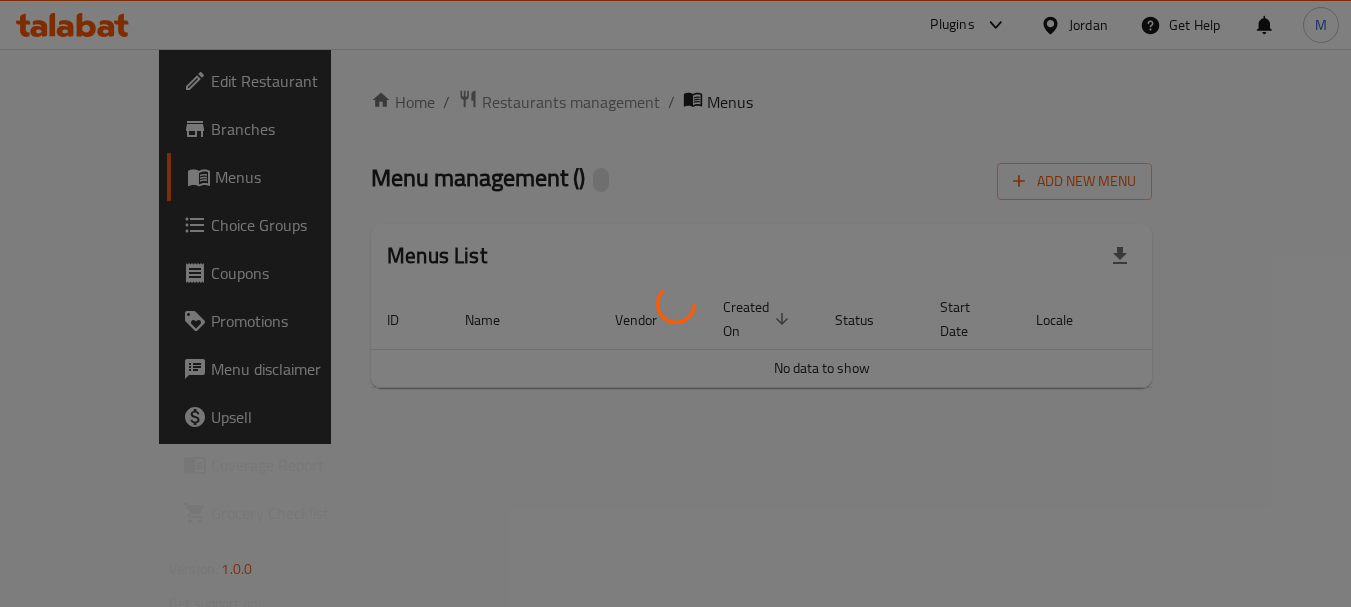 scroll, scrollTop: 0, scrollLeft: 0, axis: both 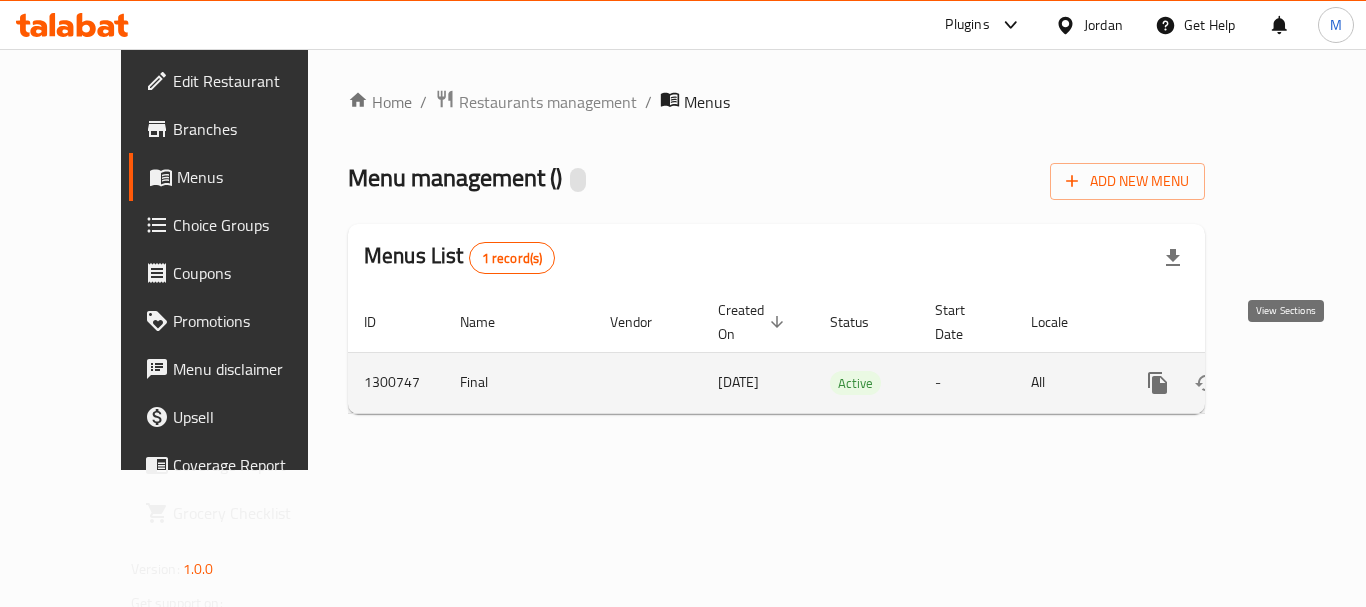 click 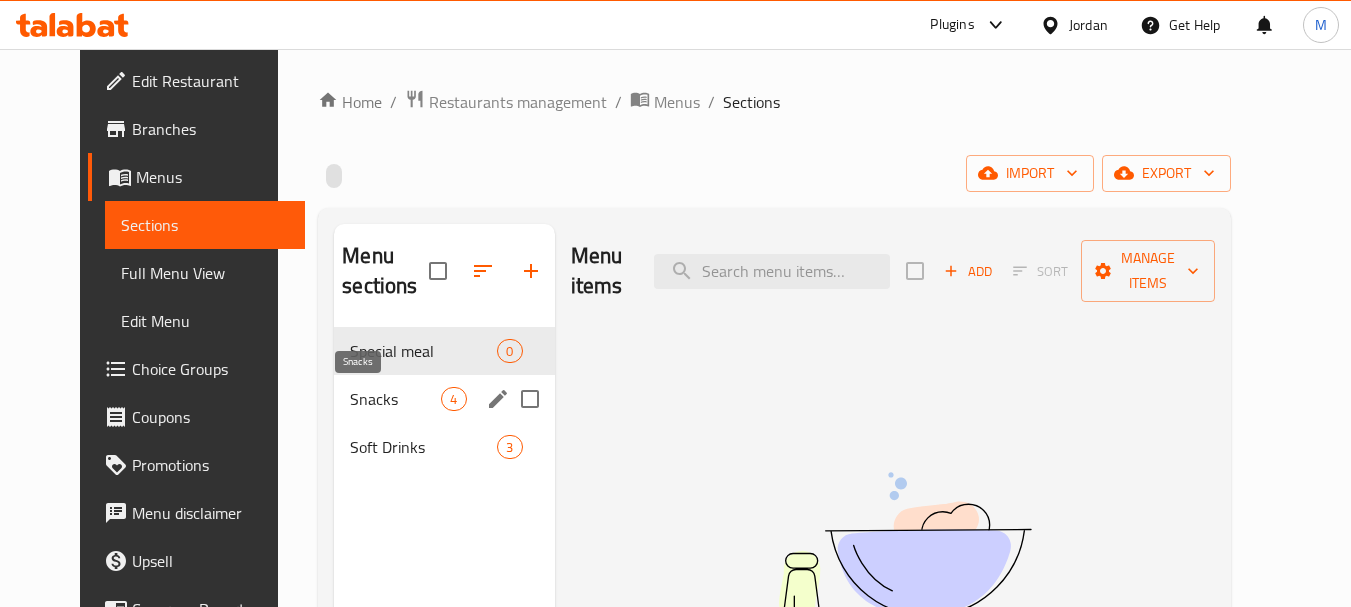 click on "Snacks" at bounding box center [395, 399] 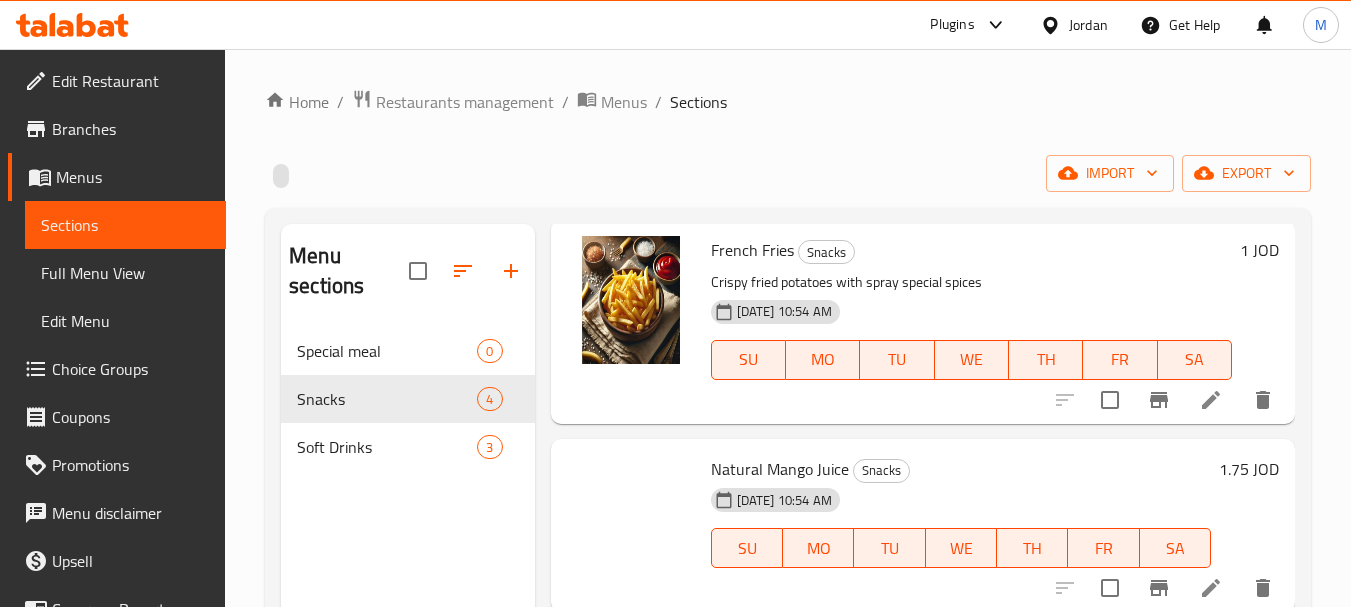 scroll, scrollTop: 370, scrollLeft: 0, axis: vertical 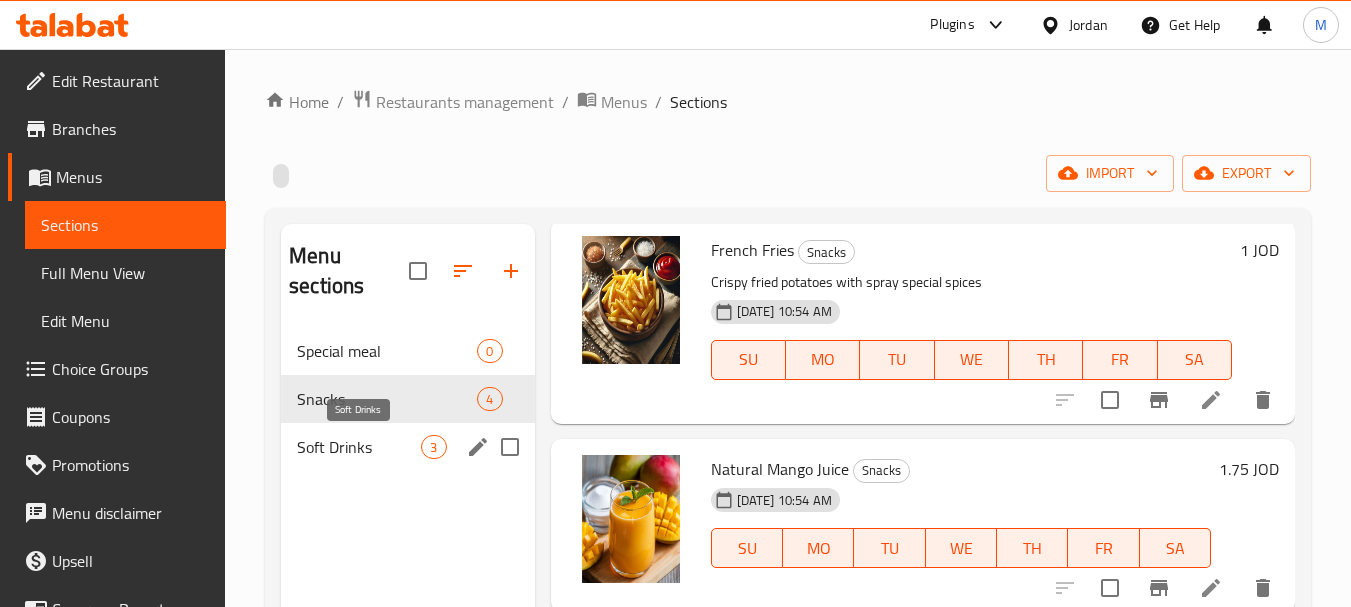 click on "Soft Drinks" at bounding box center (359, 447) 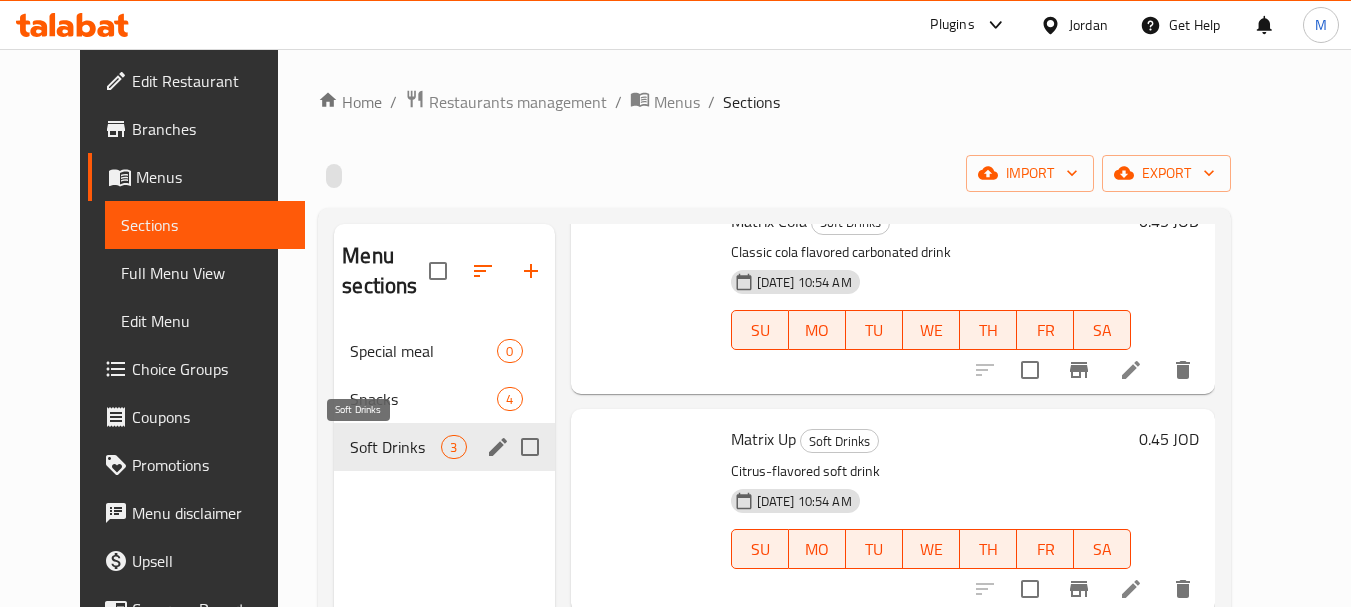 scroll, scrollTop: 128, scrollLeft: 0, axis: vertical 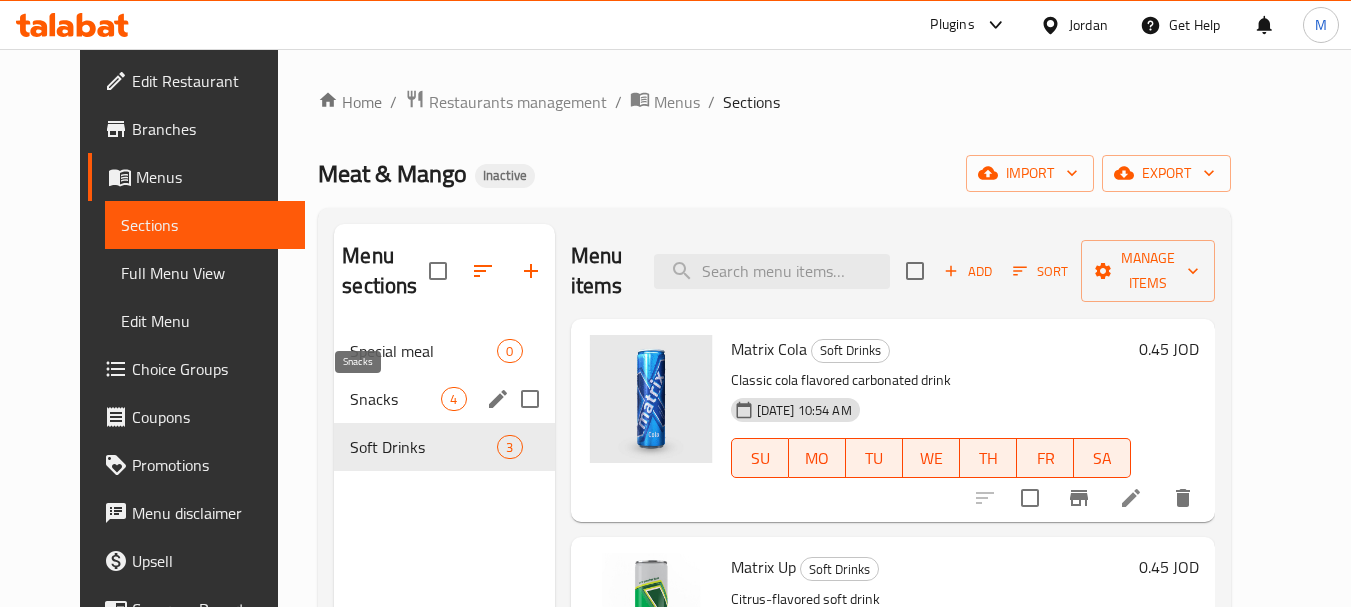 click on "Snacks" at bounding box center (395, 399) 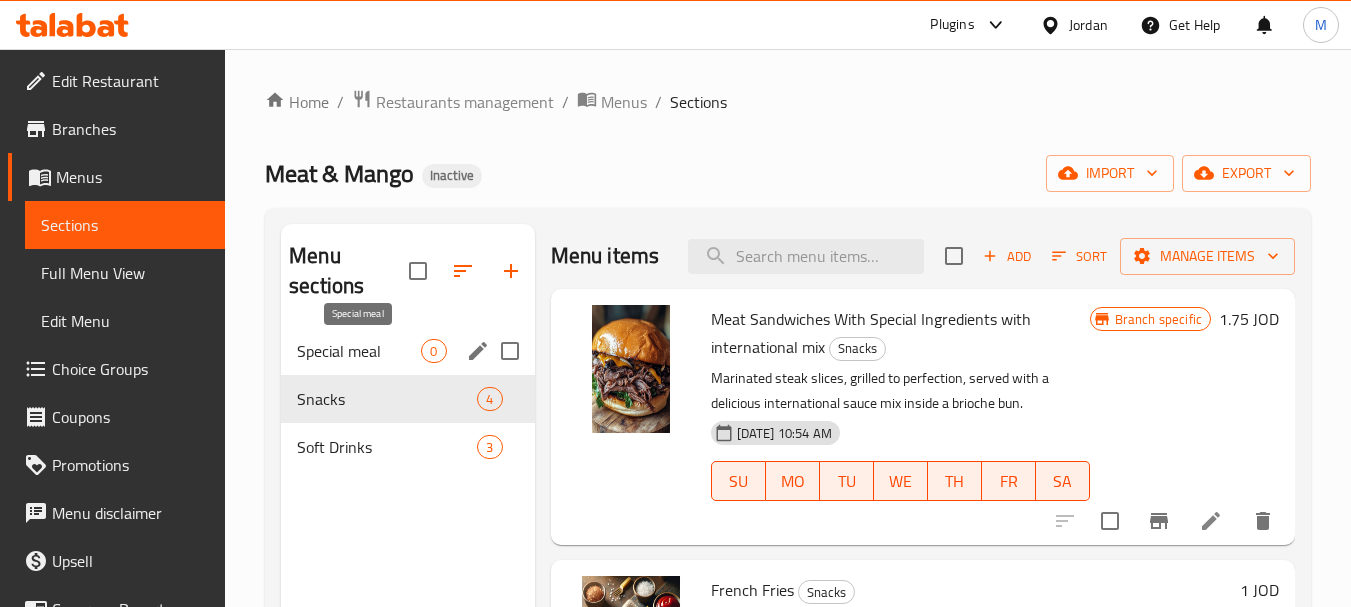 click on "Special meal" at bounding box center [359, 351] 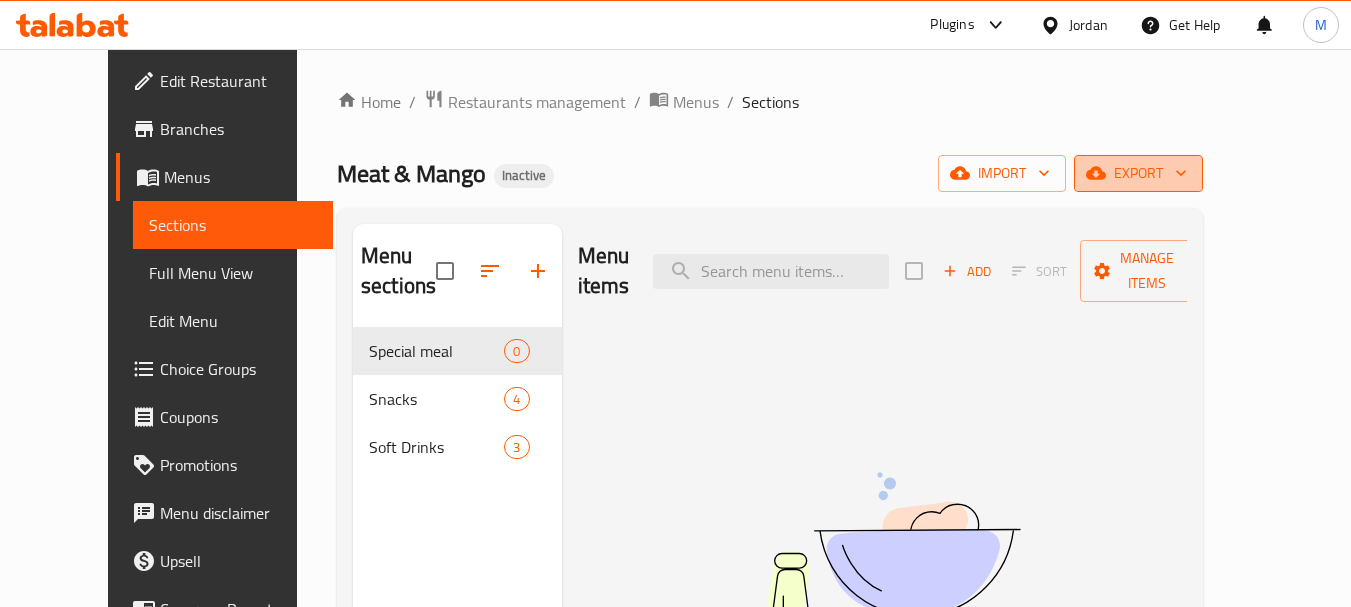 click on "export" at bounding box center [1138, 173] 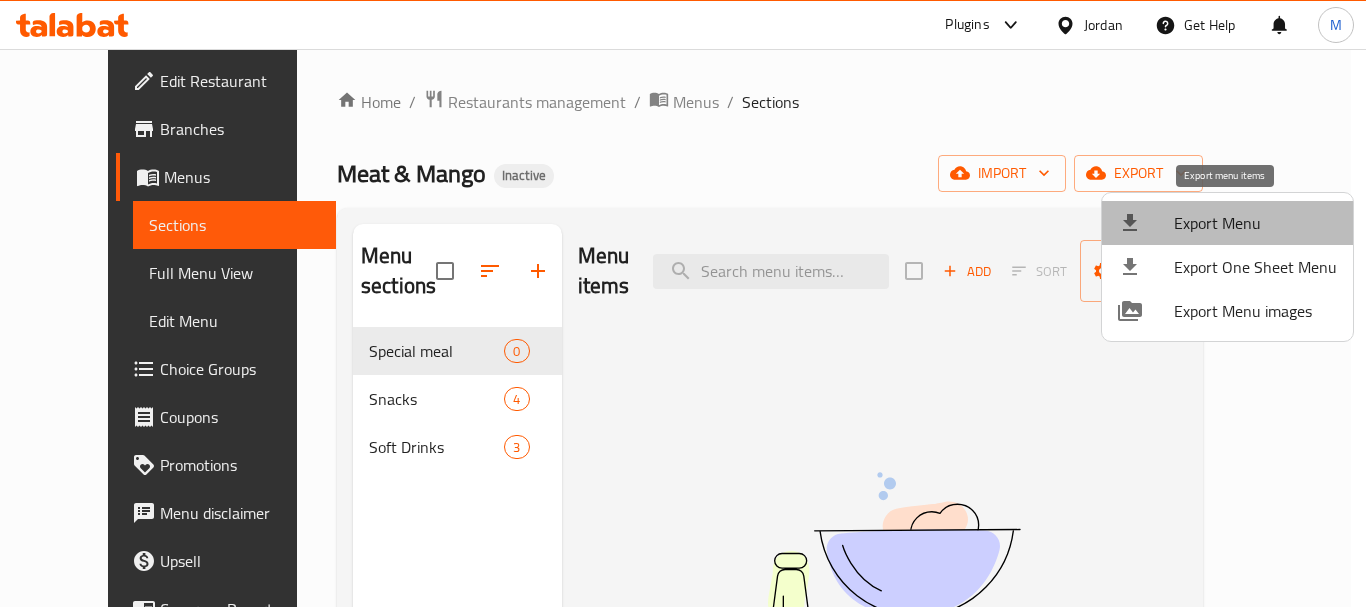 click on "Export Menu" at bounding box center (1255, 223) 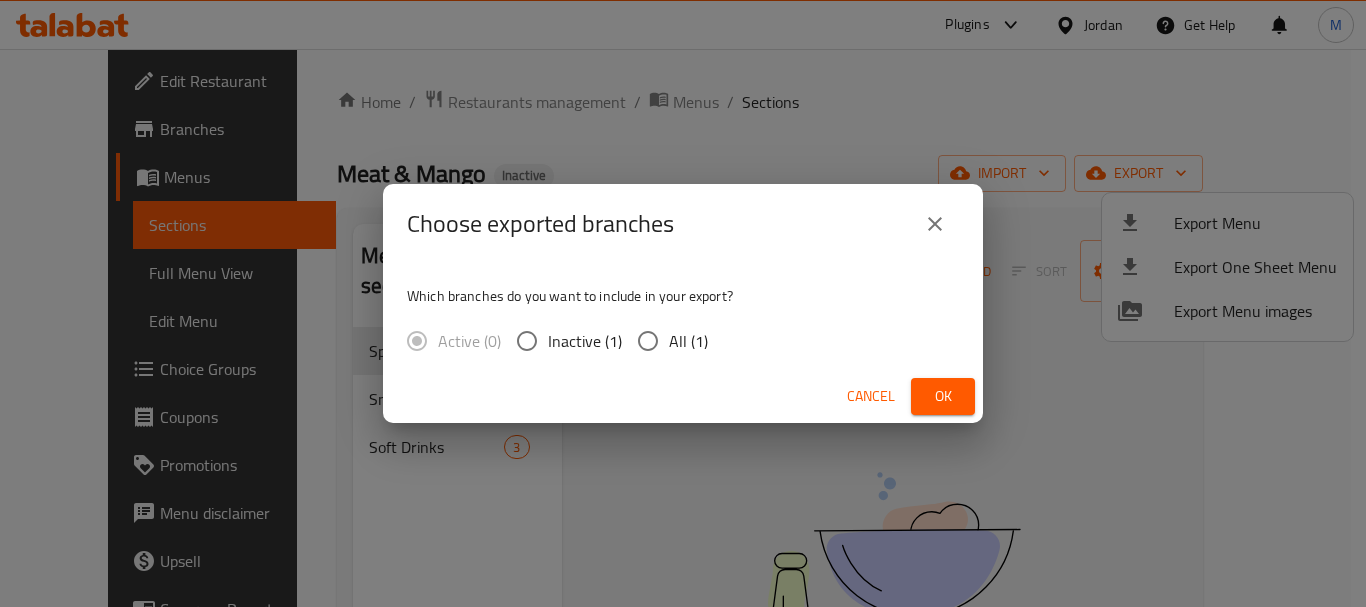 click on "All (1)" at bounding box center (688, 341) 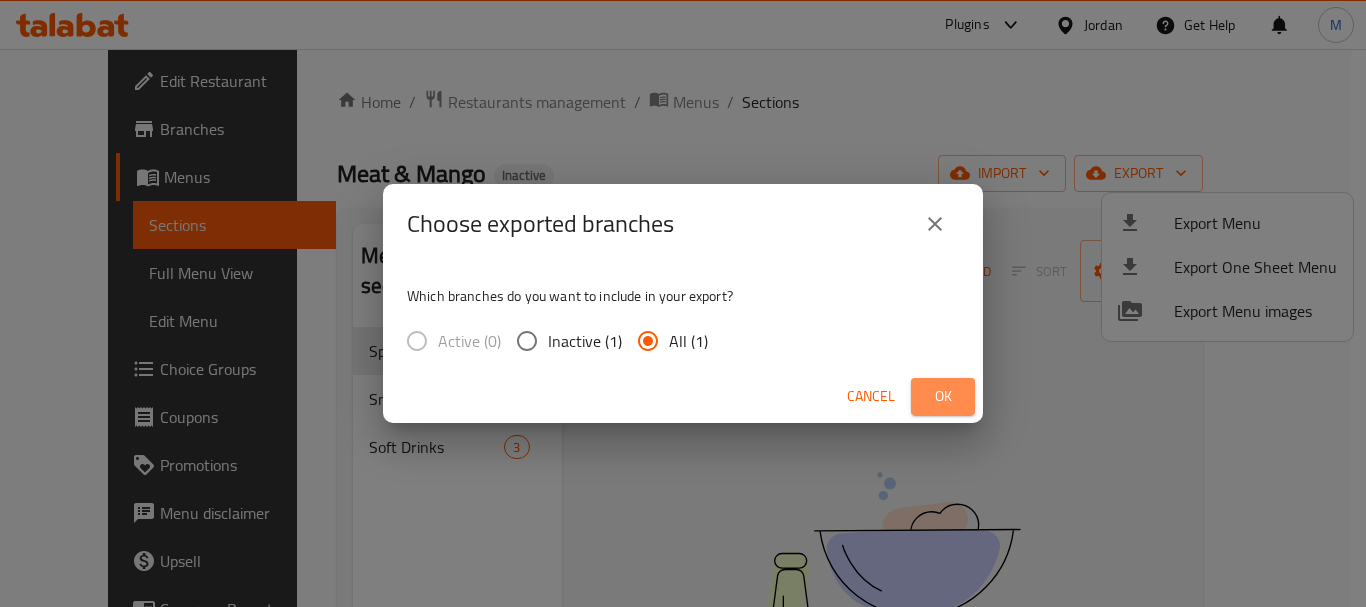 drag, startPoint x: 948, startPoint y: 388, endPoint x: 583, endPoint y: 282, distance: 380.08026 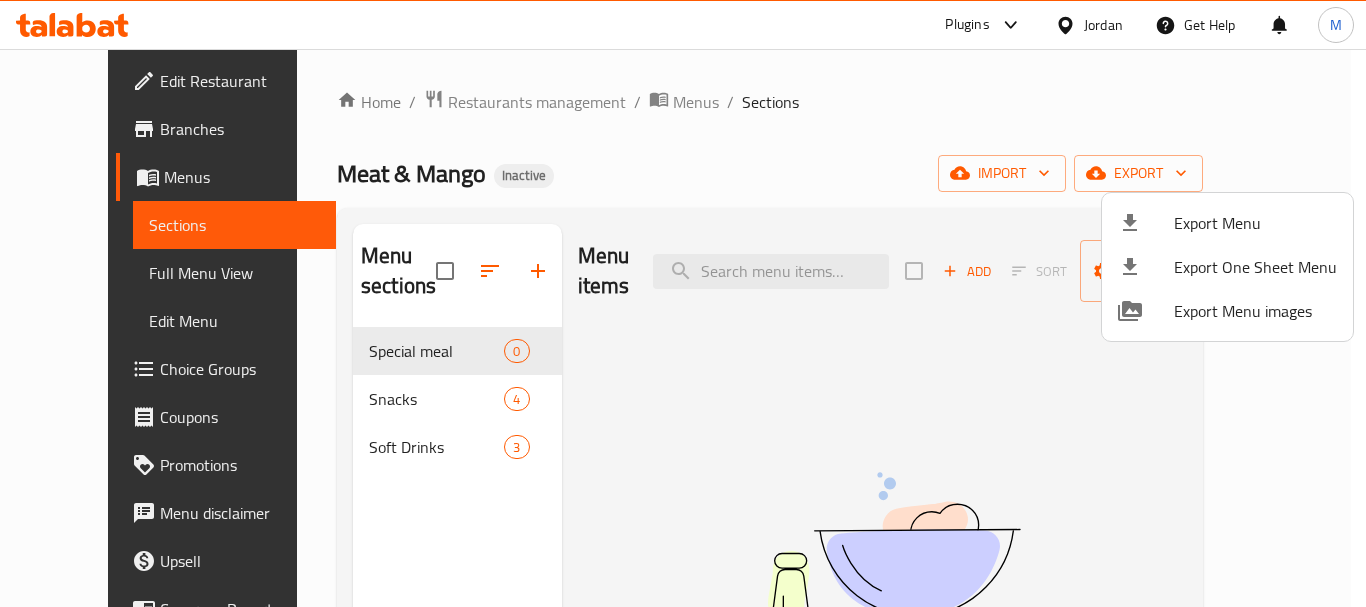 click at bounding box center (683, 303) 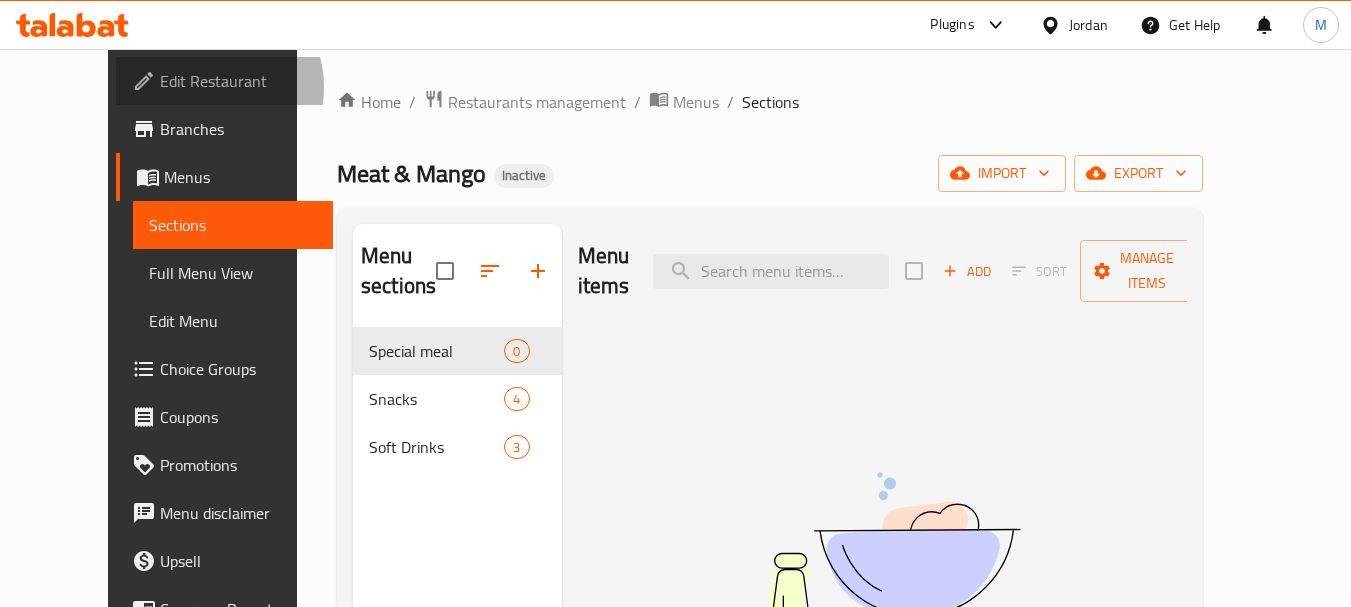 click on "Edit Restaurant" at bounding box center (239, 81) 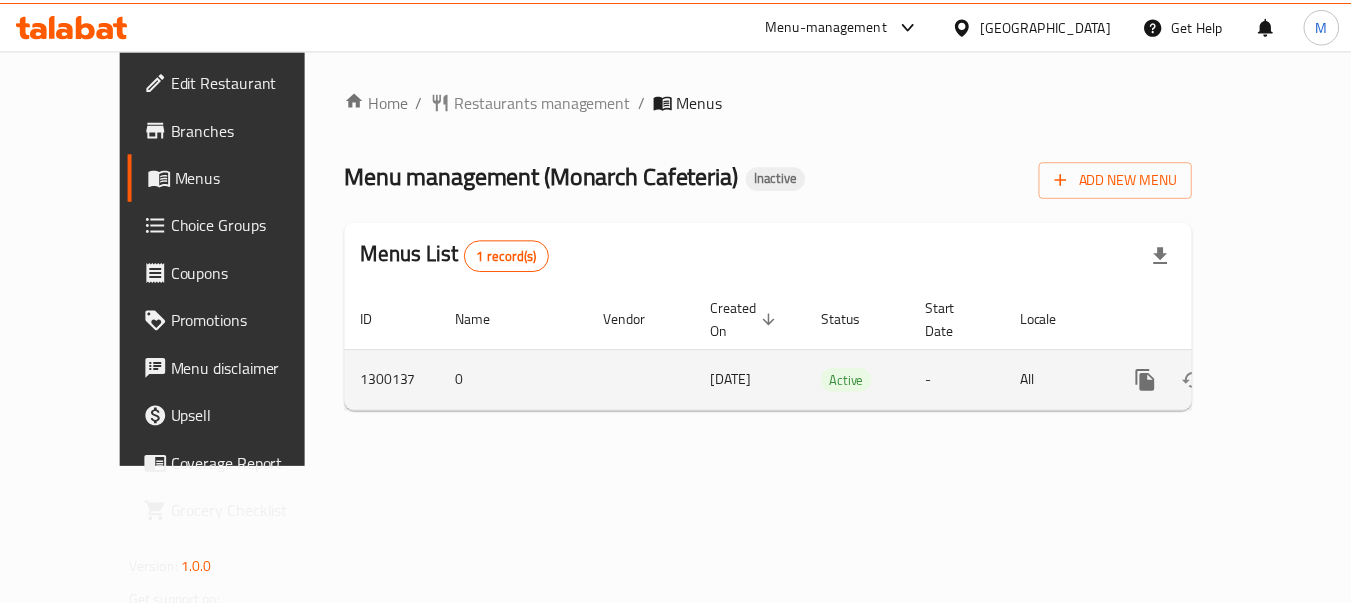 scroll, scrollTop: 0, scrollLeft: 0, axis: both 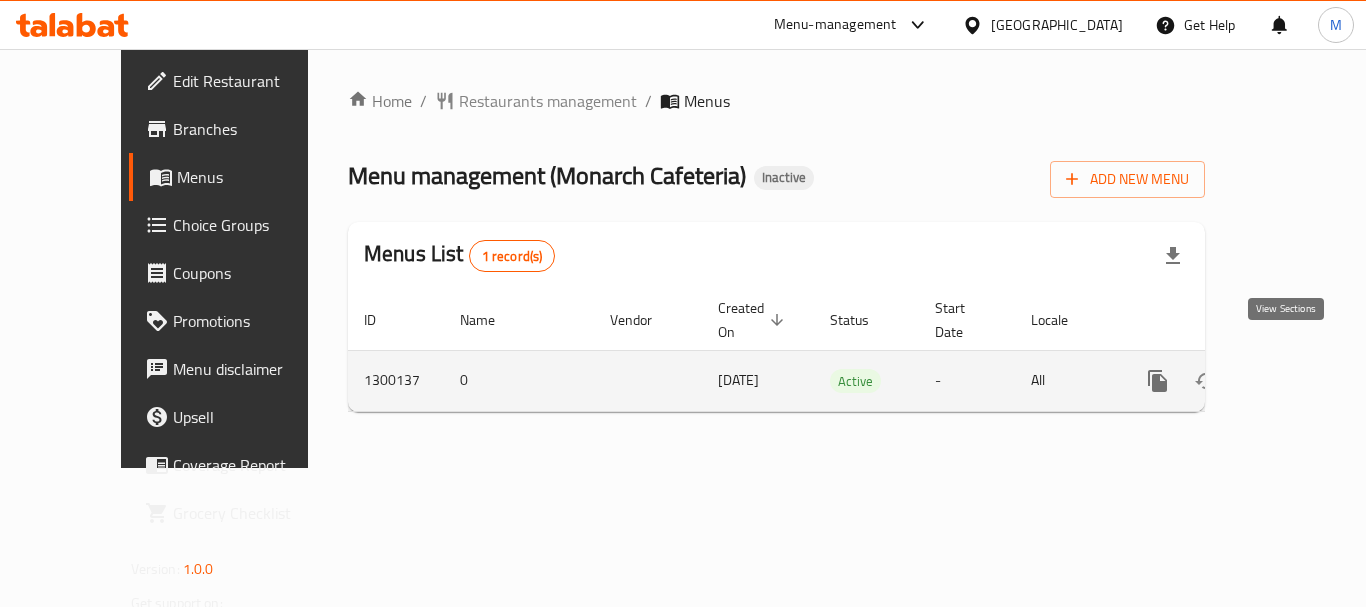 click 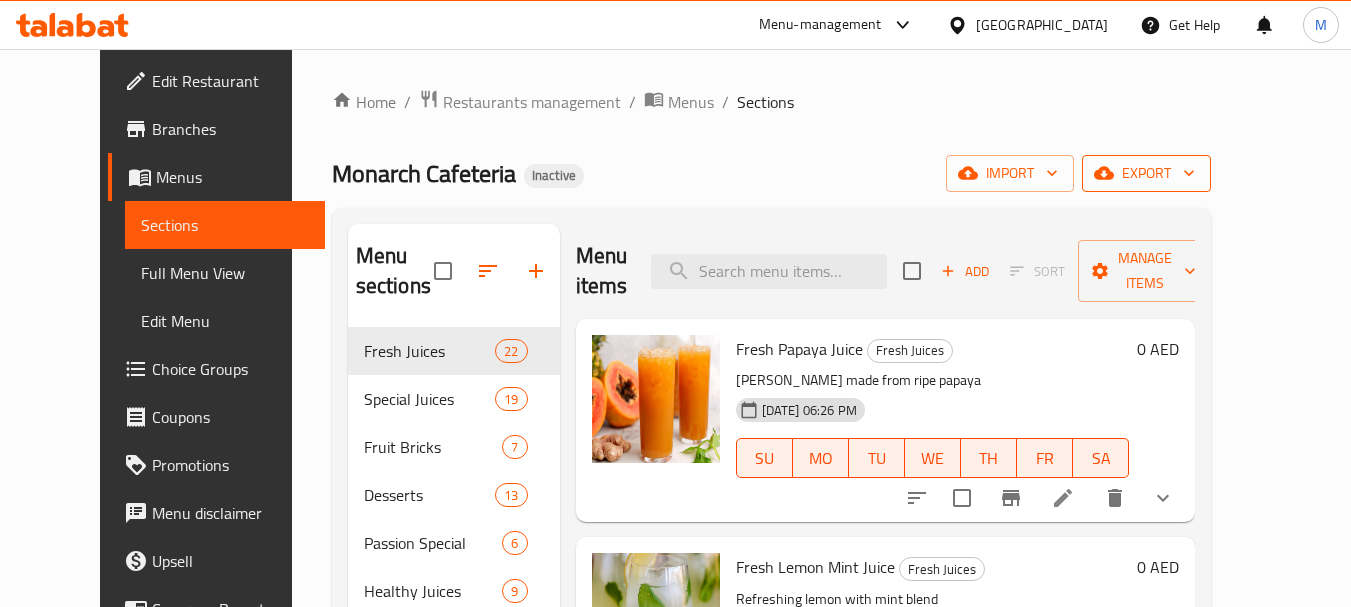 click on "export" at bounding box center (1146, 173) 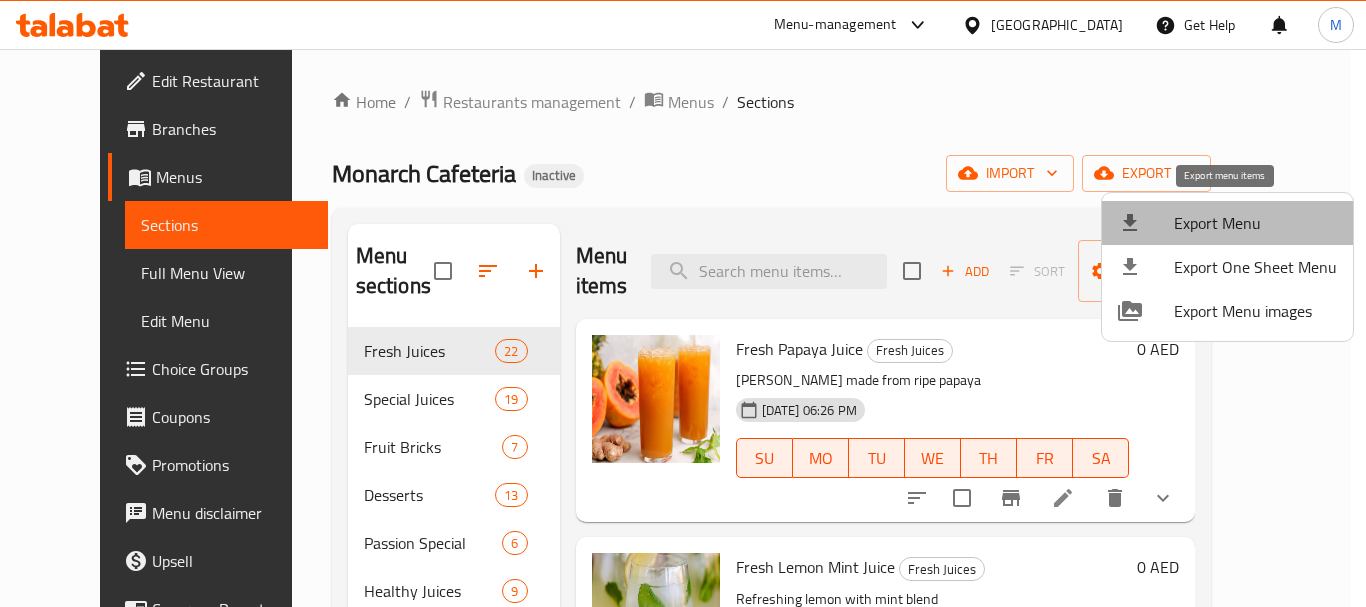 click on "Export Menu" at bounding box center [1255, 223] 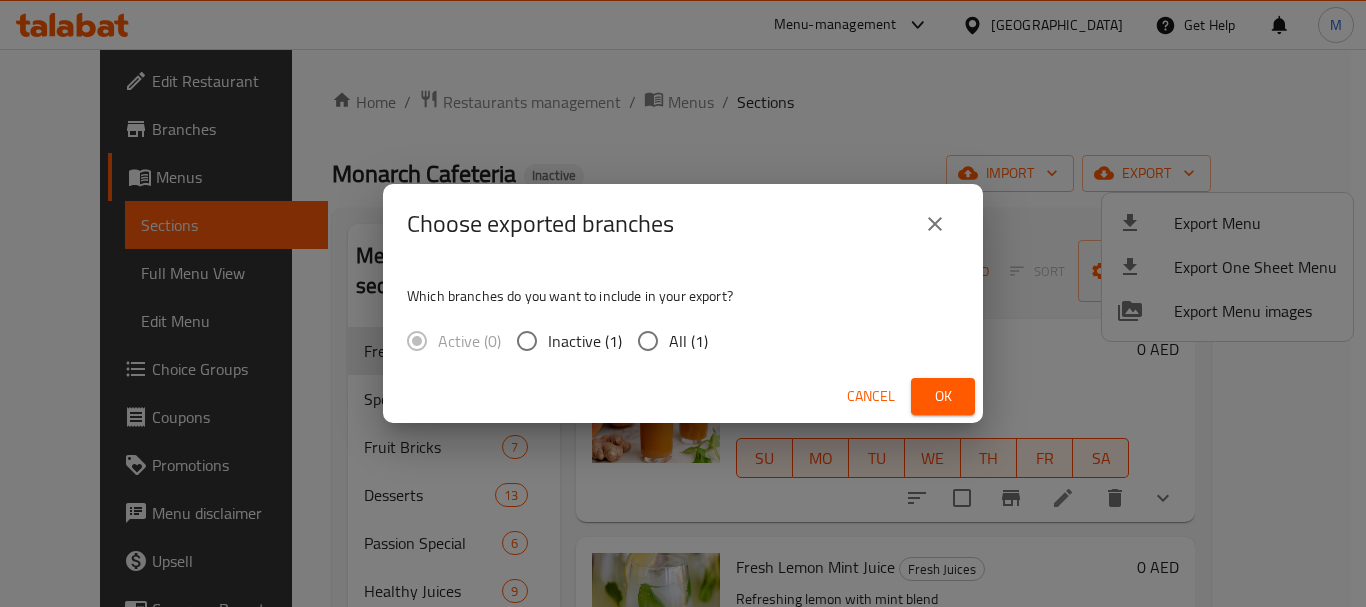 click on "All (1)" at bounding box center [648, 341] 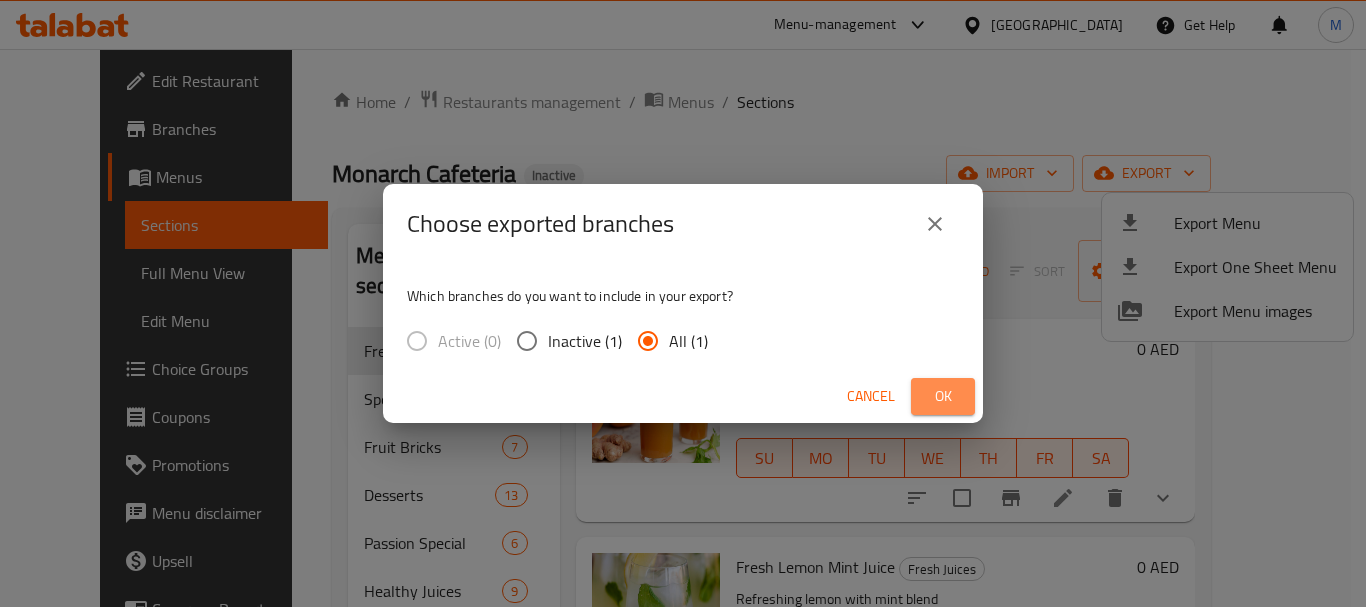 click on "Ok" at bounding box center [943, 396] 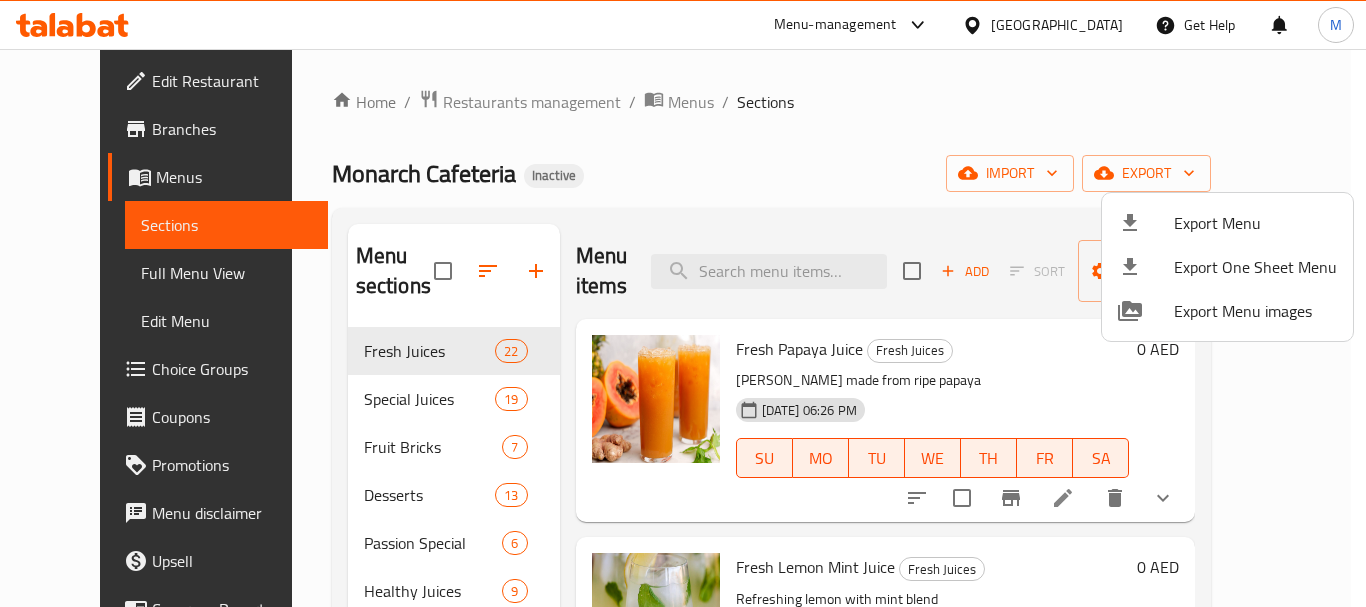click at bounding box center (683, 303) 